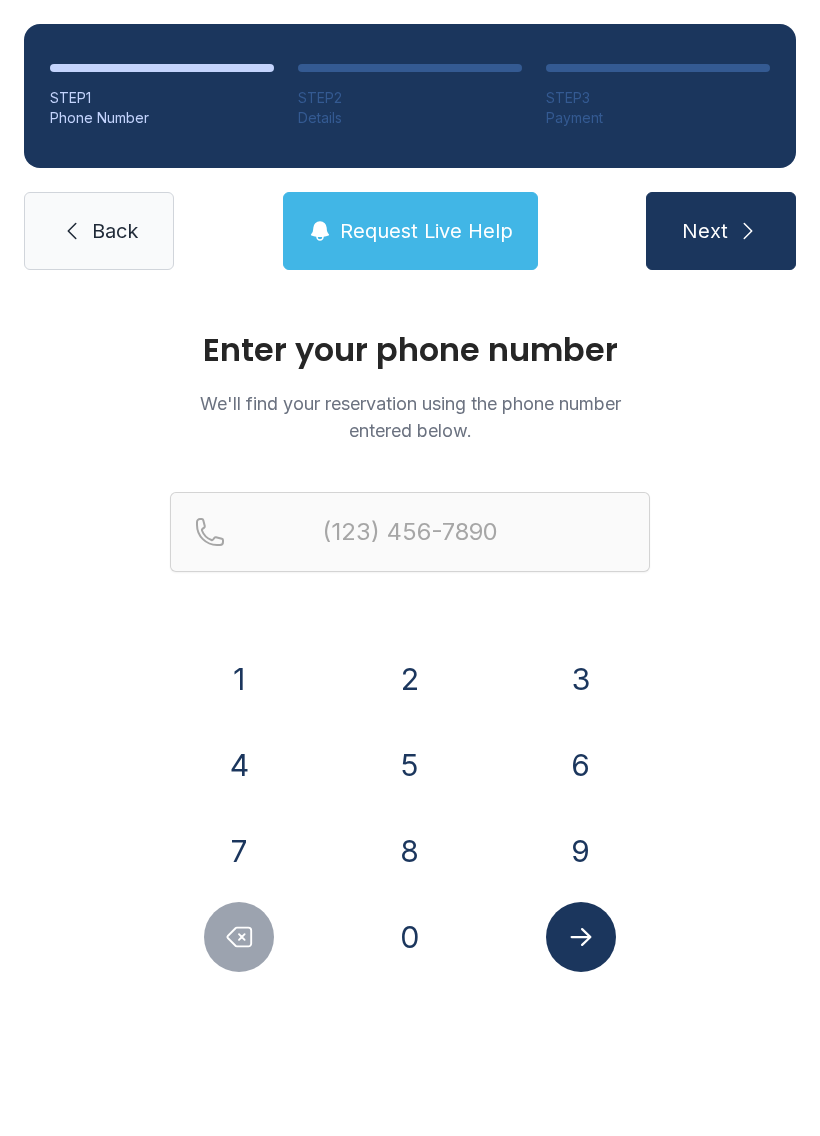 scroll, scrollTop: 0, scrollLeft: 0, axis: both 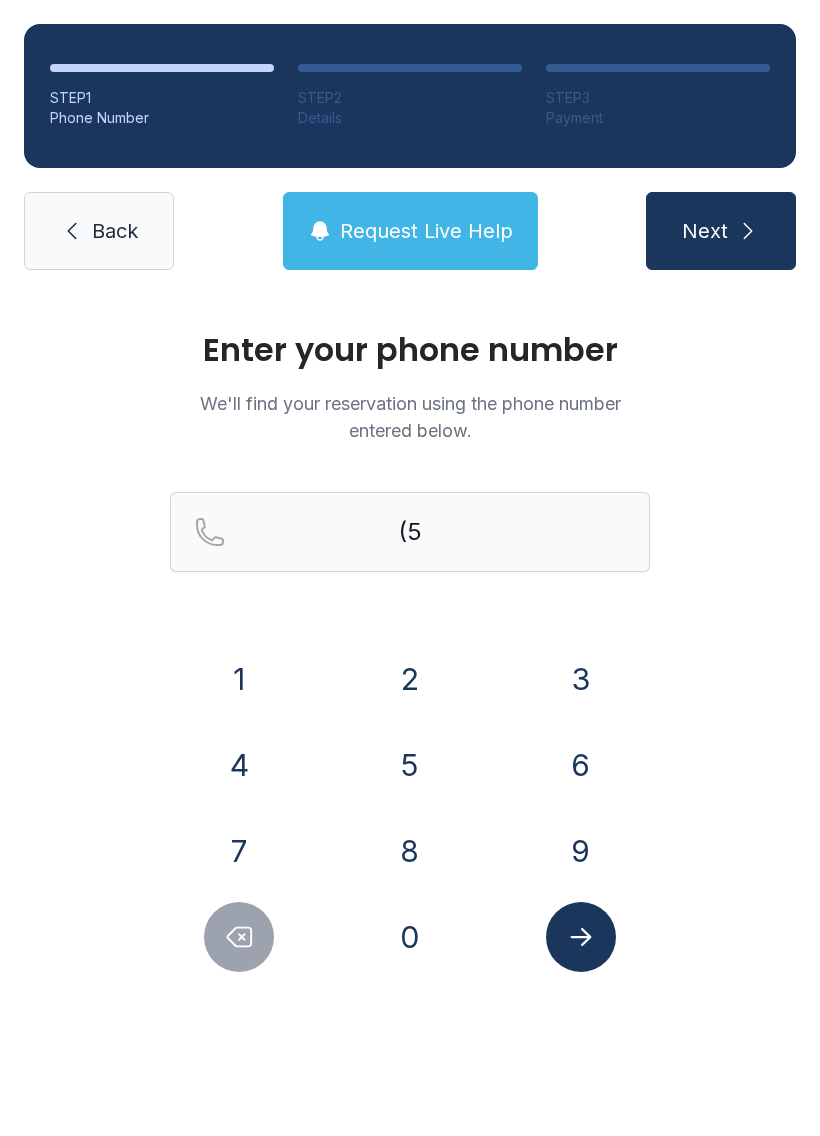 click on "4" at bounding box center [239, 765] 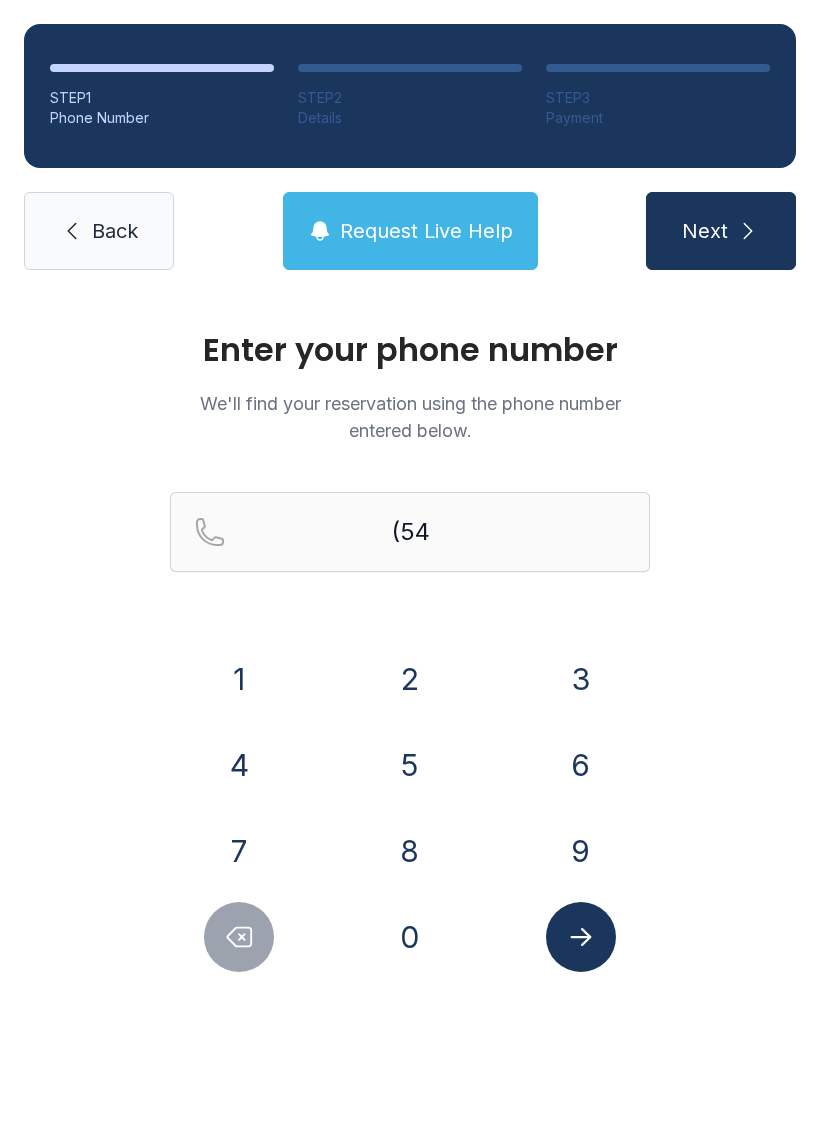 click on "0" at bounding box center (410, 937) 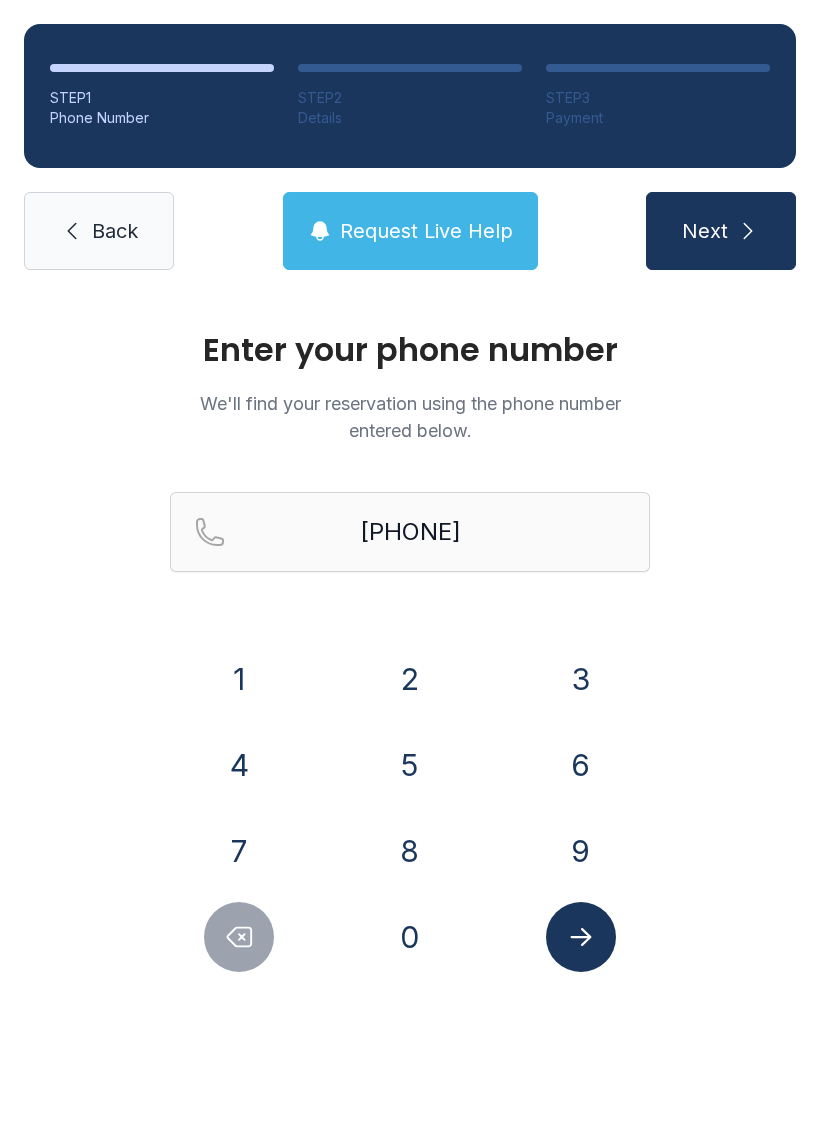 click on "6" at bounding box center (581, 765) 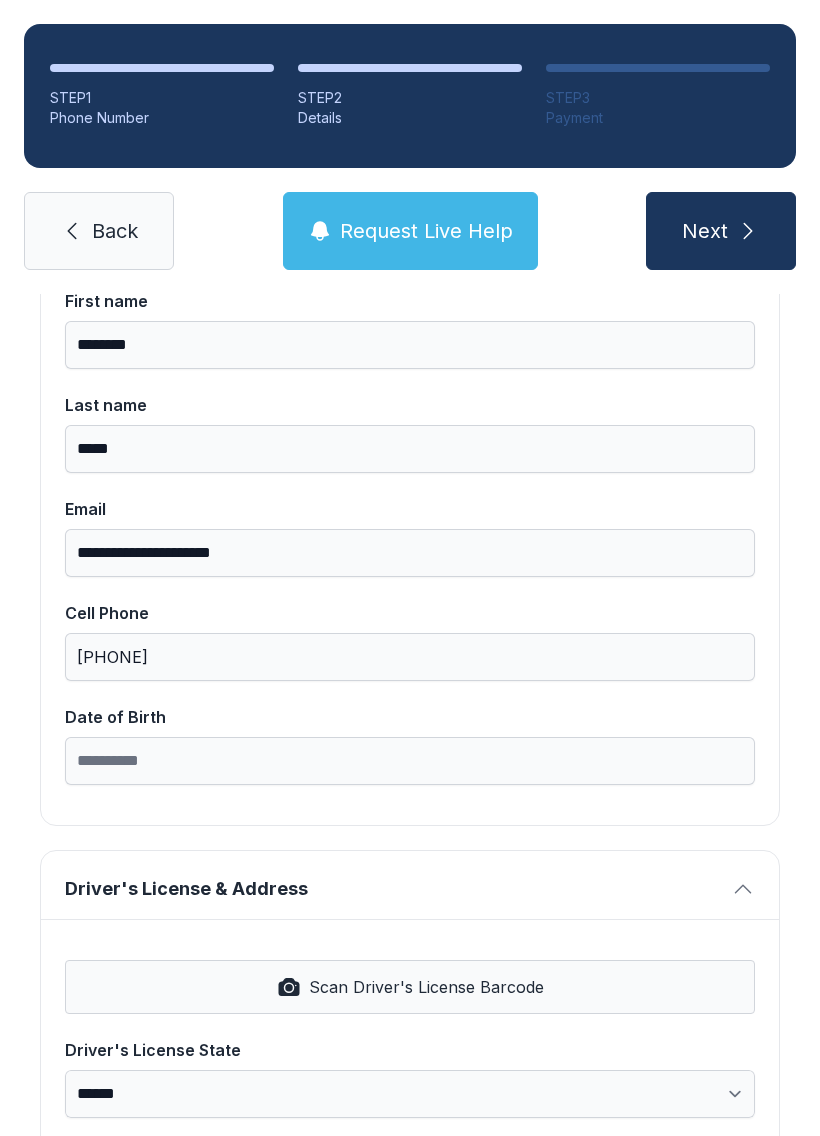 scroll, scrollTop: 228, scrollLeft: 0, axis: vertical 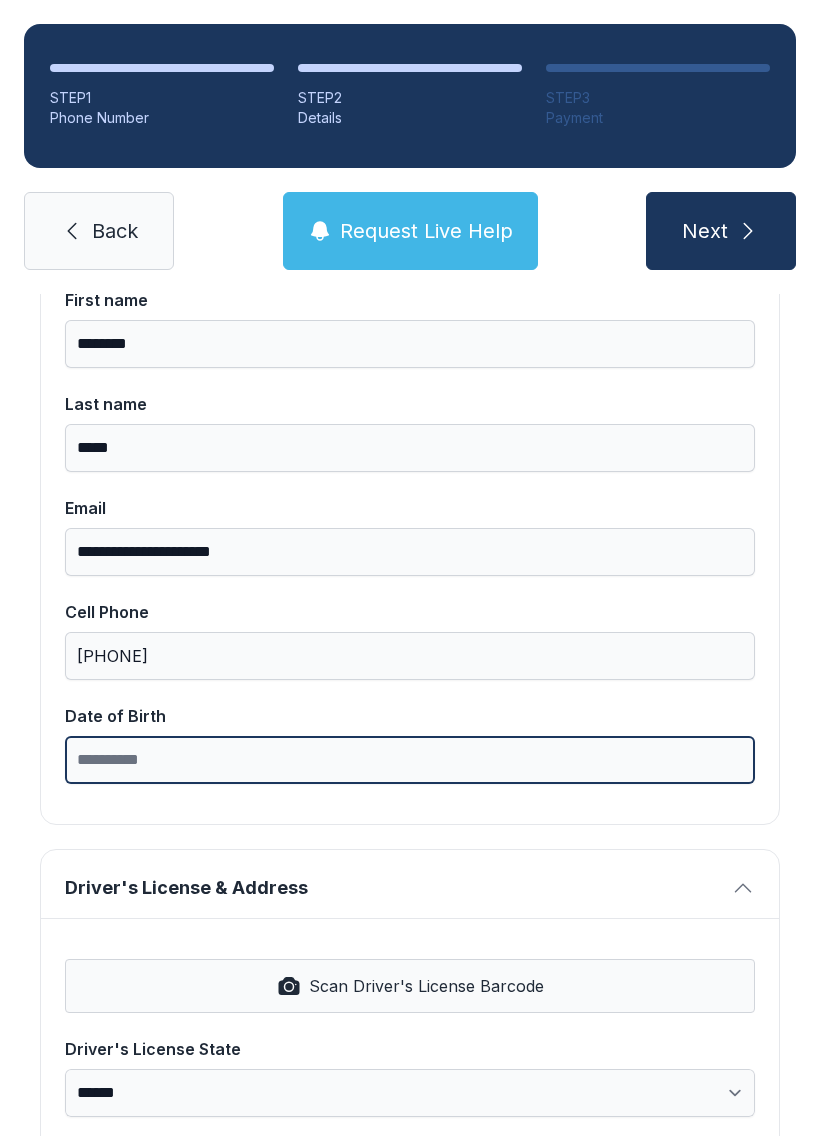 click on "Date of Birth" at bounding box center [410, 760] 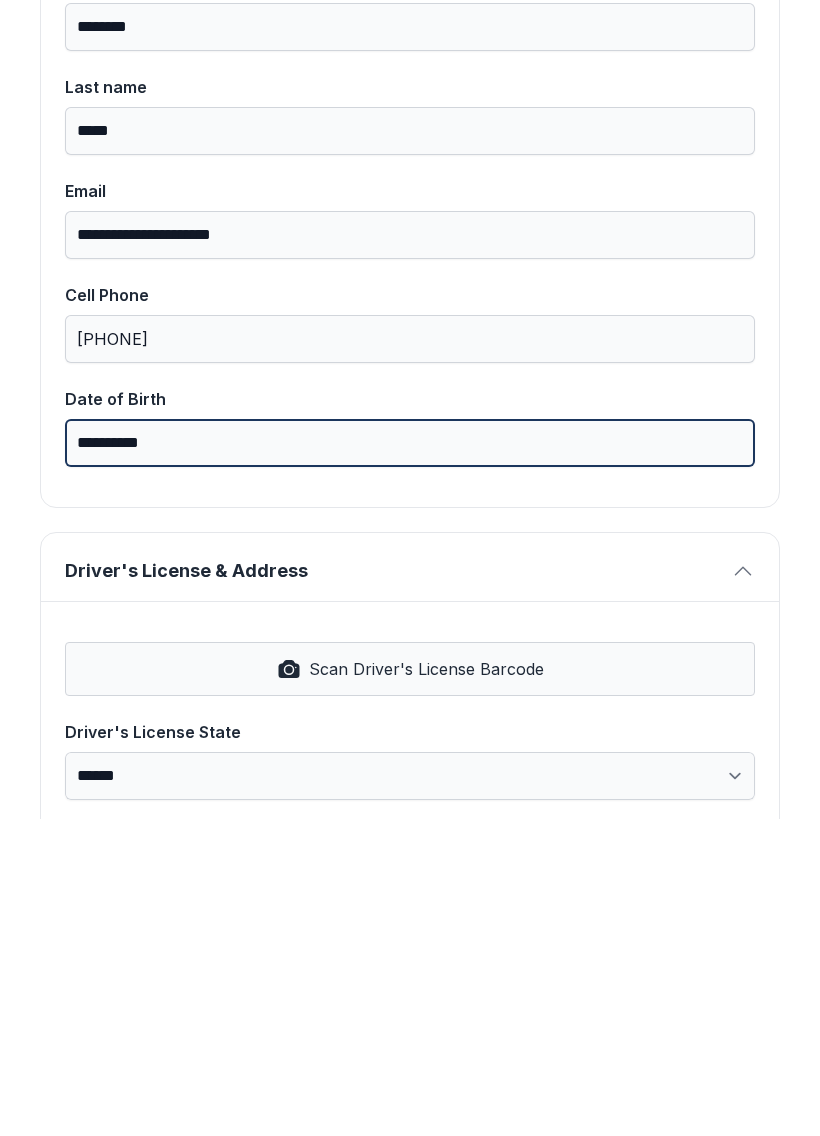 type on "**********" 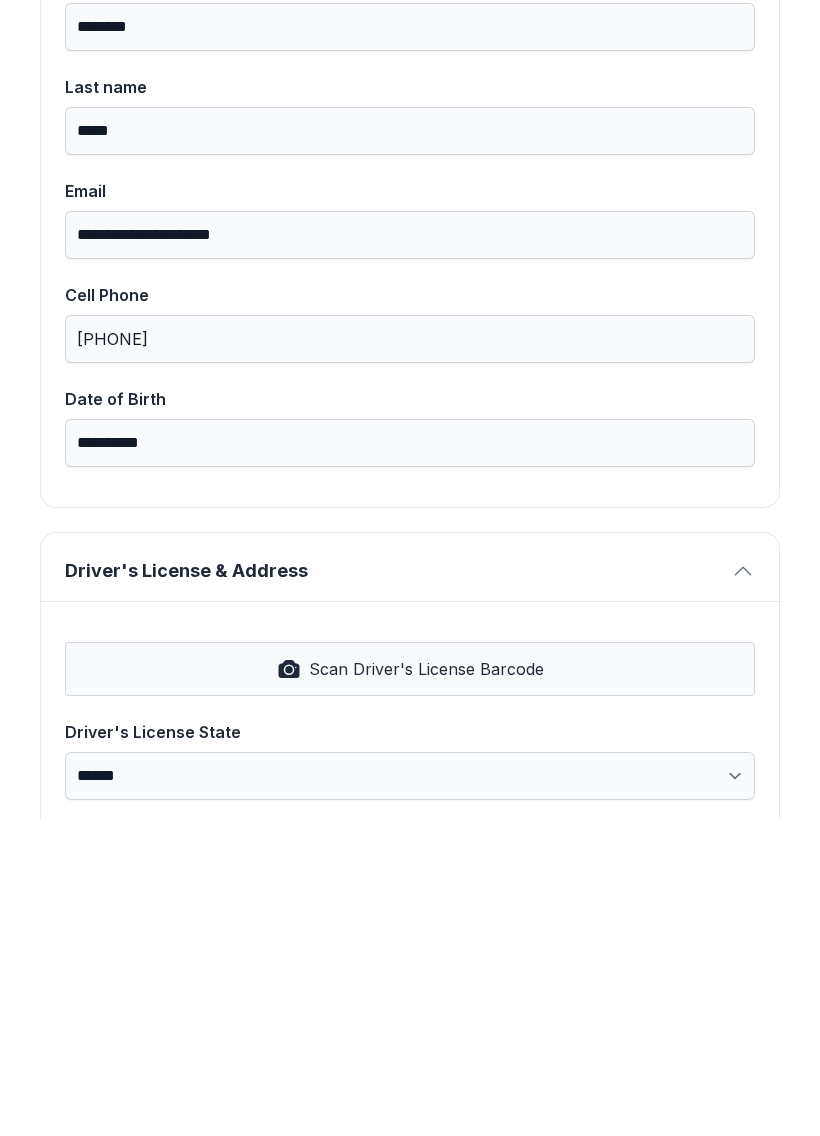 click on "Complete your Account Account Info First name [FIRST_NAME] Last name [LAST_NAME] Email [EMAIL] Cell Phone [PHONE] Date of Birth [DATE] Driver's License & Address Scan Driver's License Barcode Driver's License State [STATE] [ADDRESS] [CITY] [STATE]" at bounding box center (410, 912) 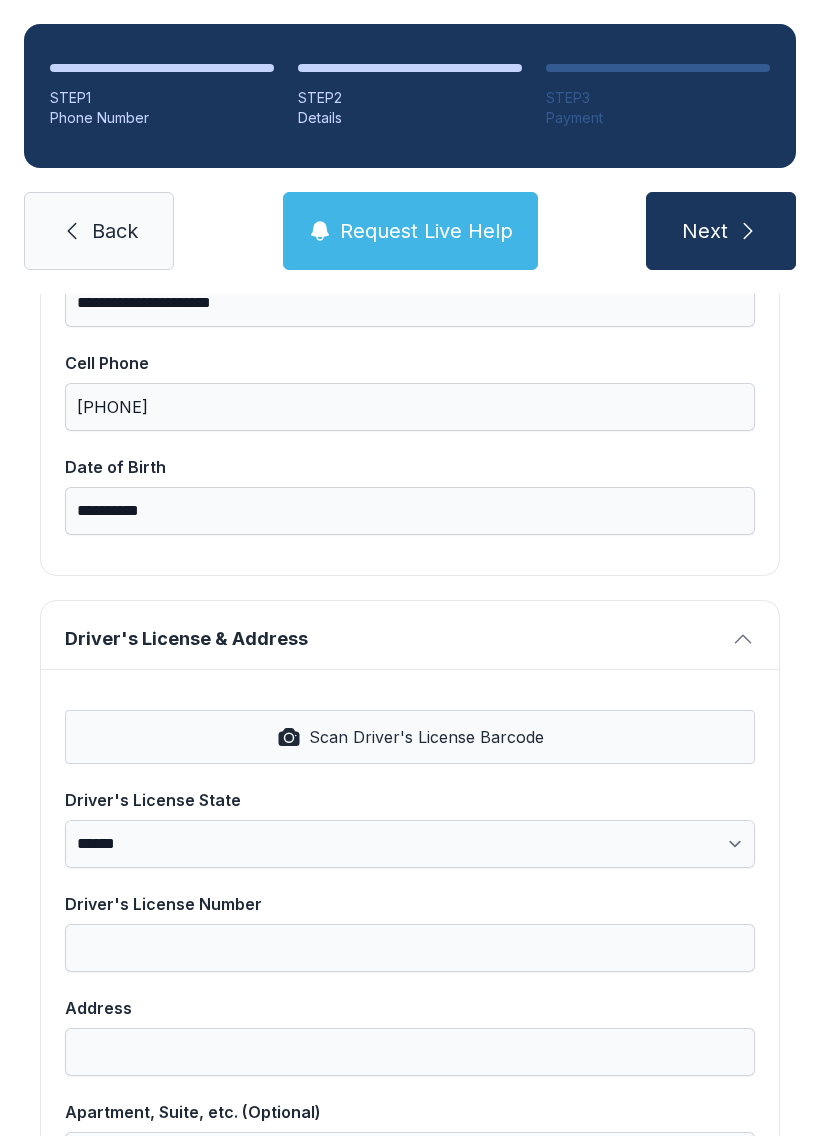 scroll, scrollTop: 621, scrollLeft: 0, axis: vertical 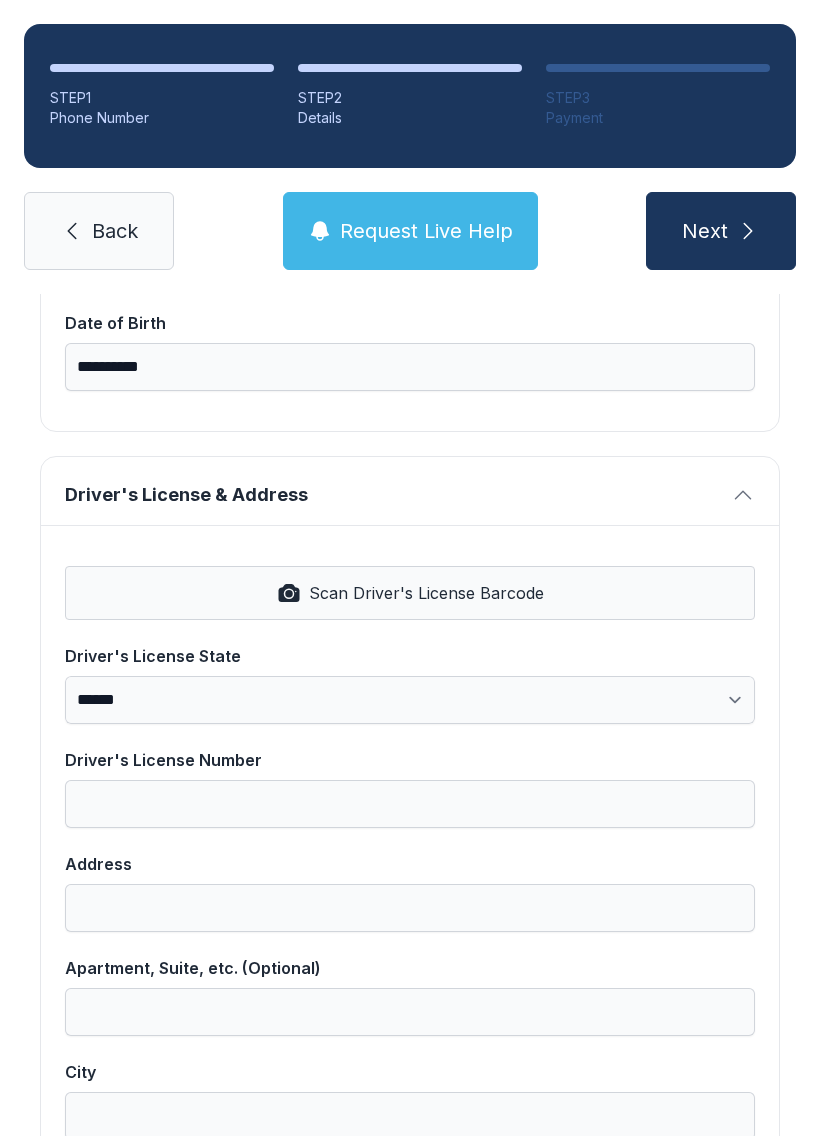 click on "Scan Driver's License Barcode" at bounding box center [426, 593] 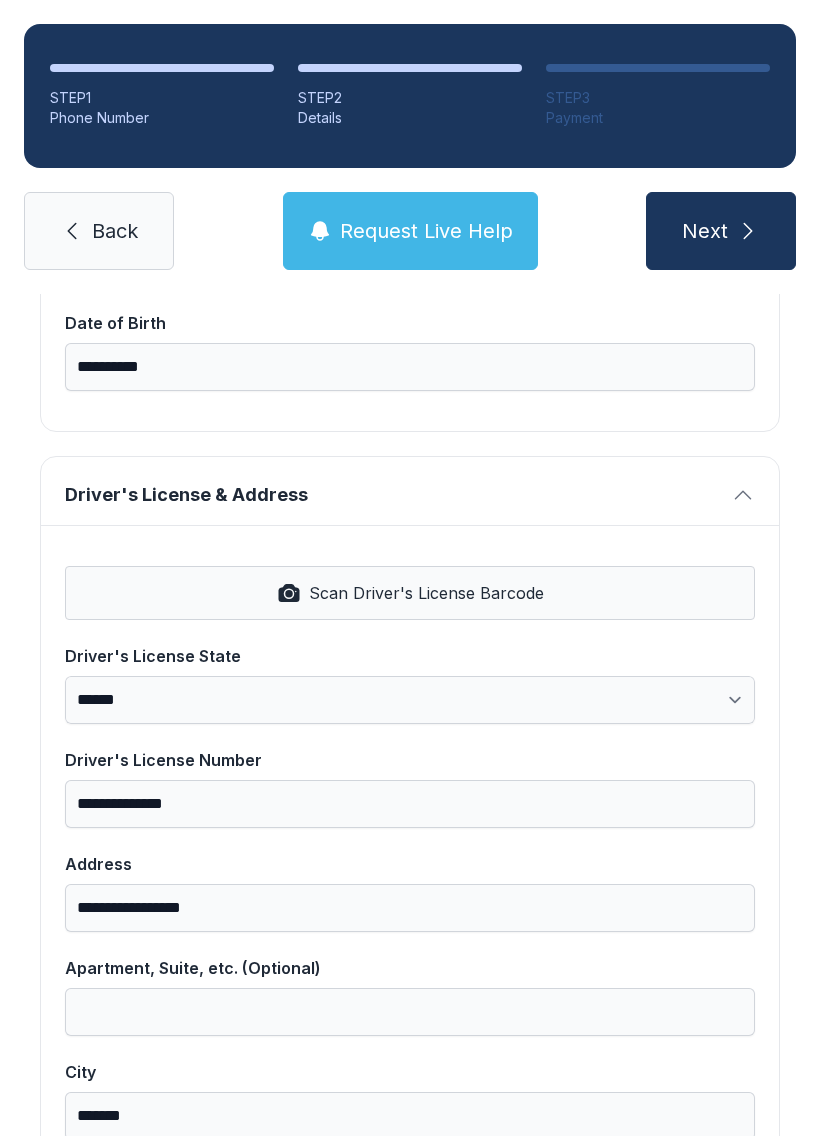 select on "**" 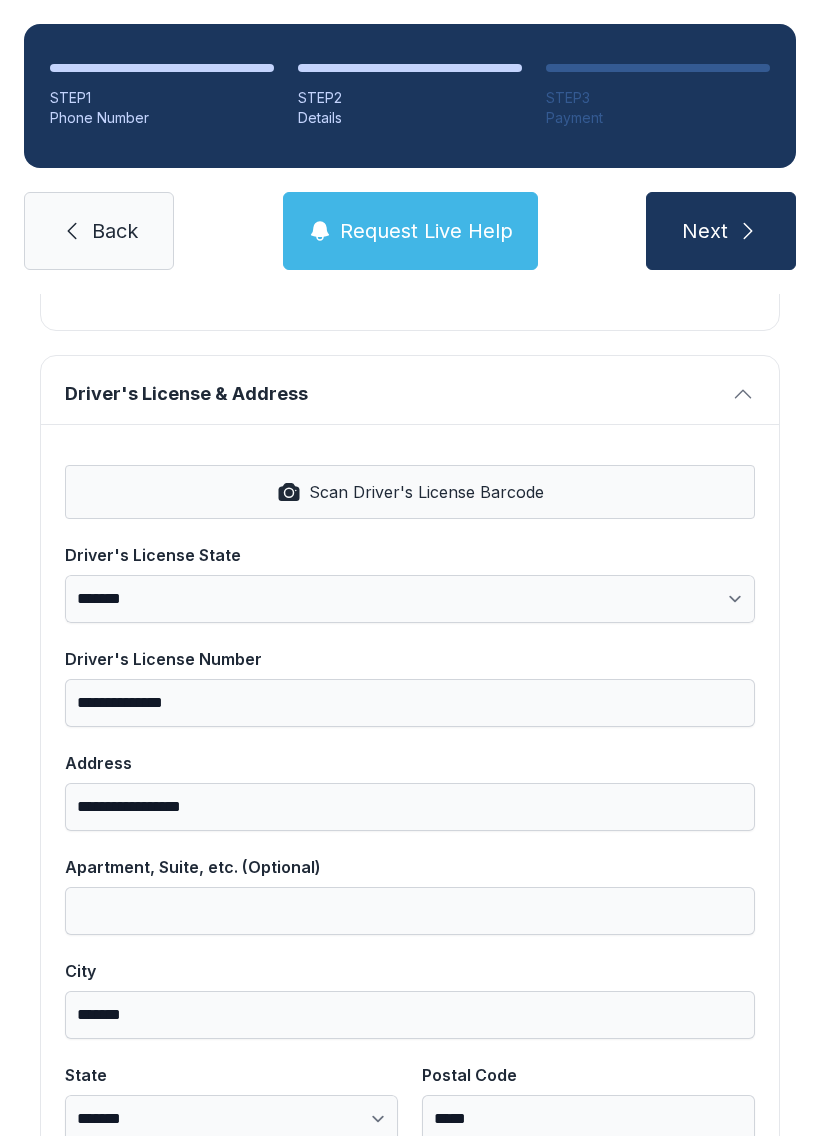 scroll, scrollTop: 630, scrollLeft: 0, axis: vertical 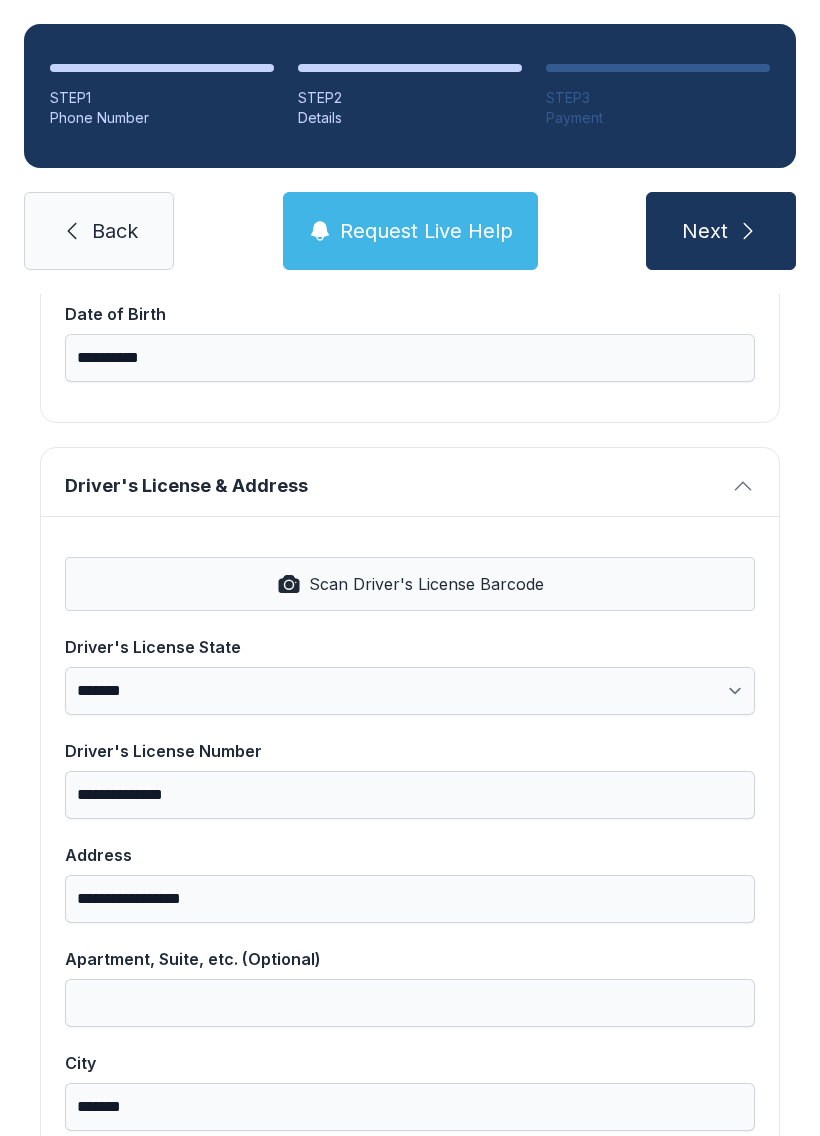 click on "Next" at bounding box center [705, 231] 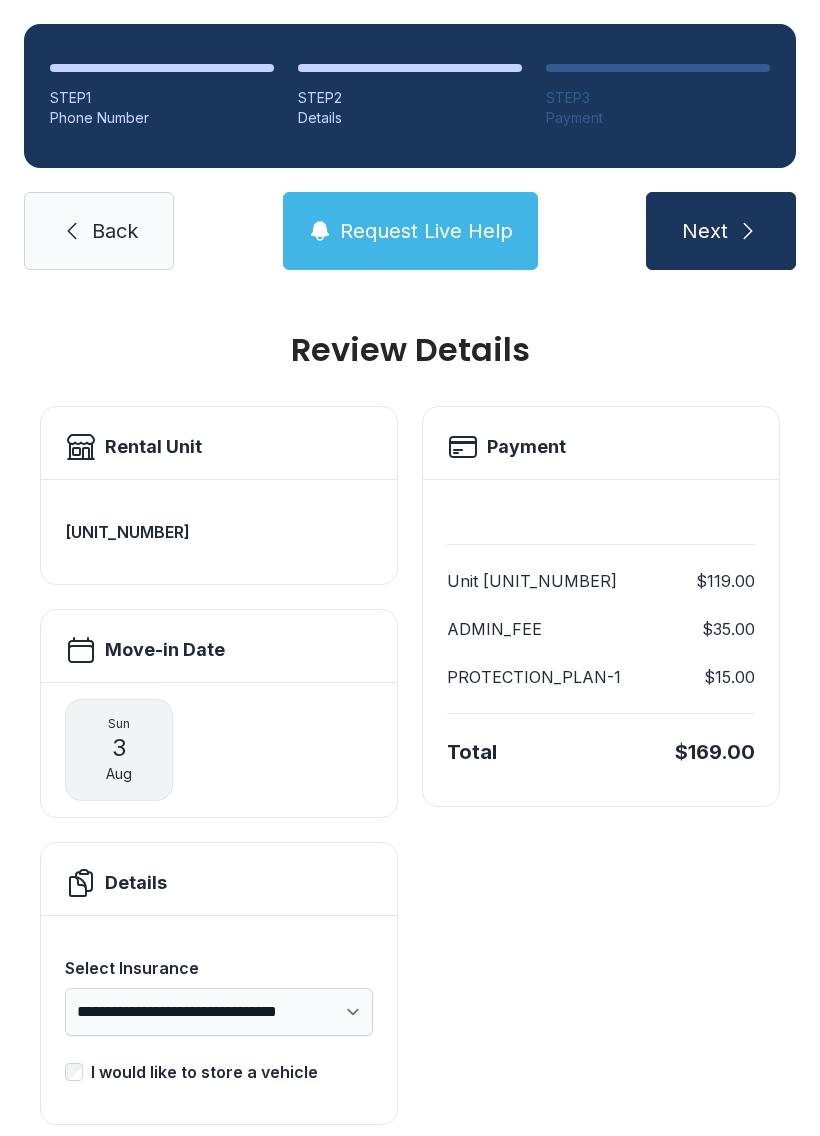 scroll, scrollTop: 0, scrollLeft: 0, axis: both 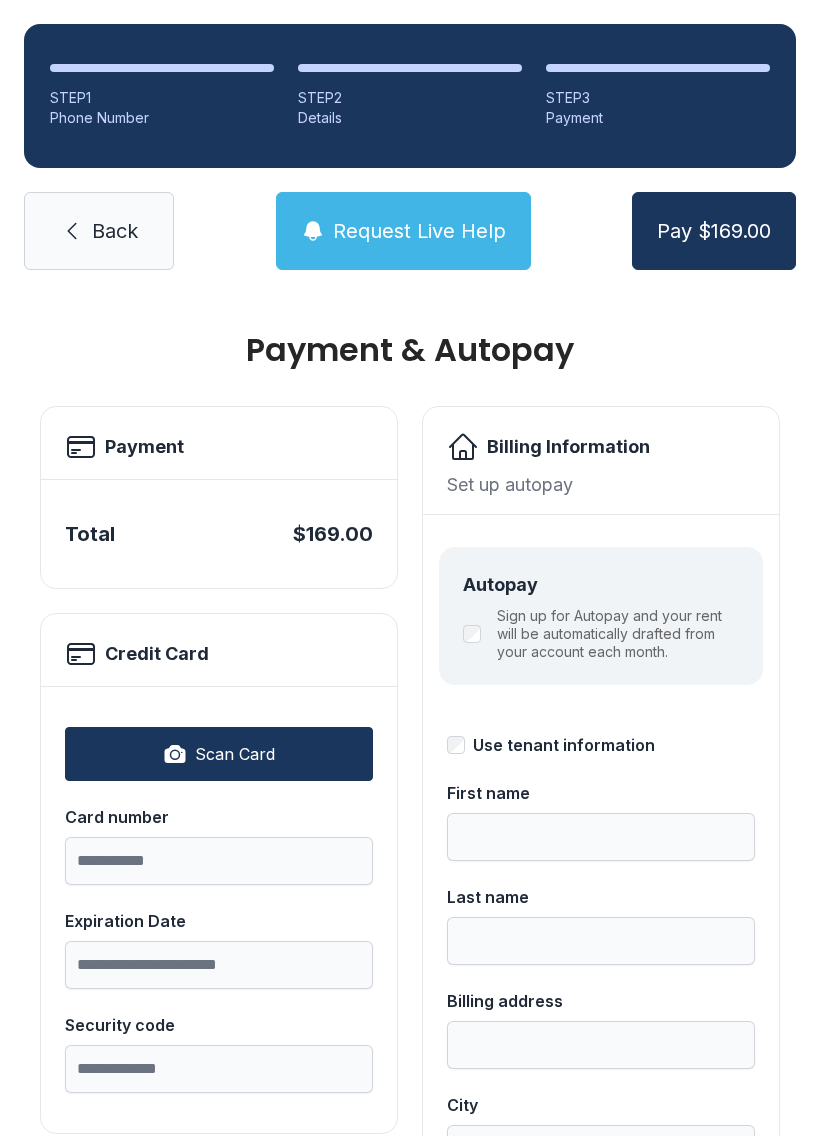 click on "Scan Card Card number [CARD_NUMBER] Expiration Date [DATE] Security code [CODE]" at bounding box center [219, 910] 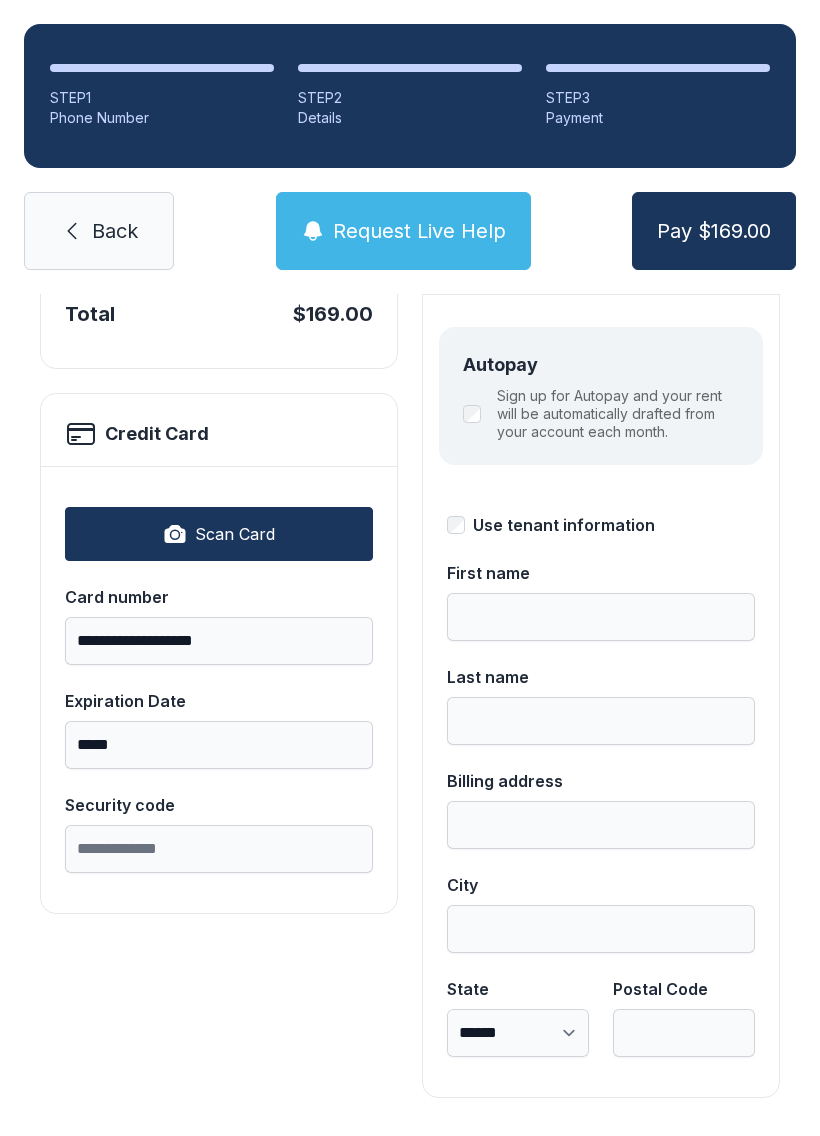 scroll, scrollTop: 218, scrollLeft: 0, axis: vertical 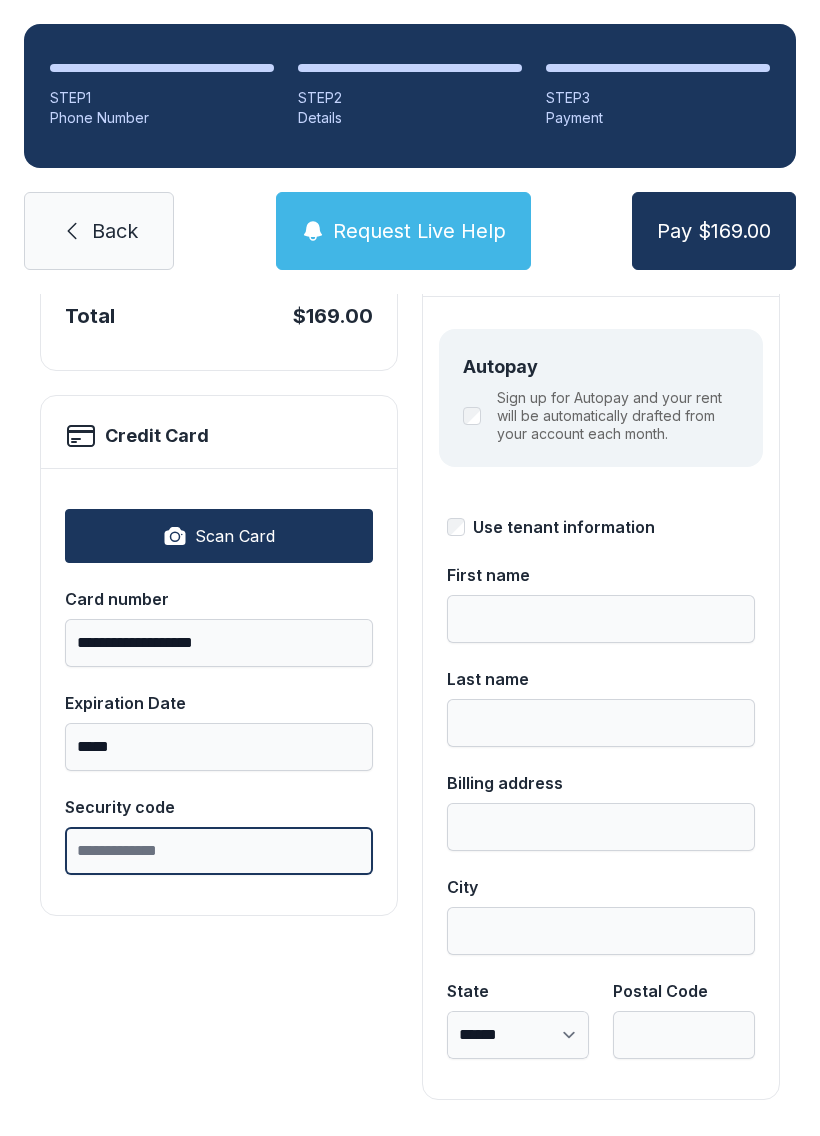 click on "Security code" at bounding box center (219, 851) 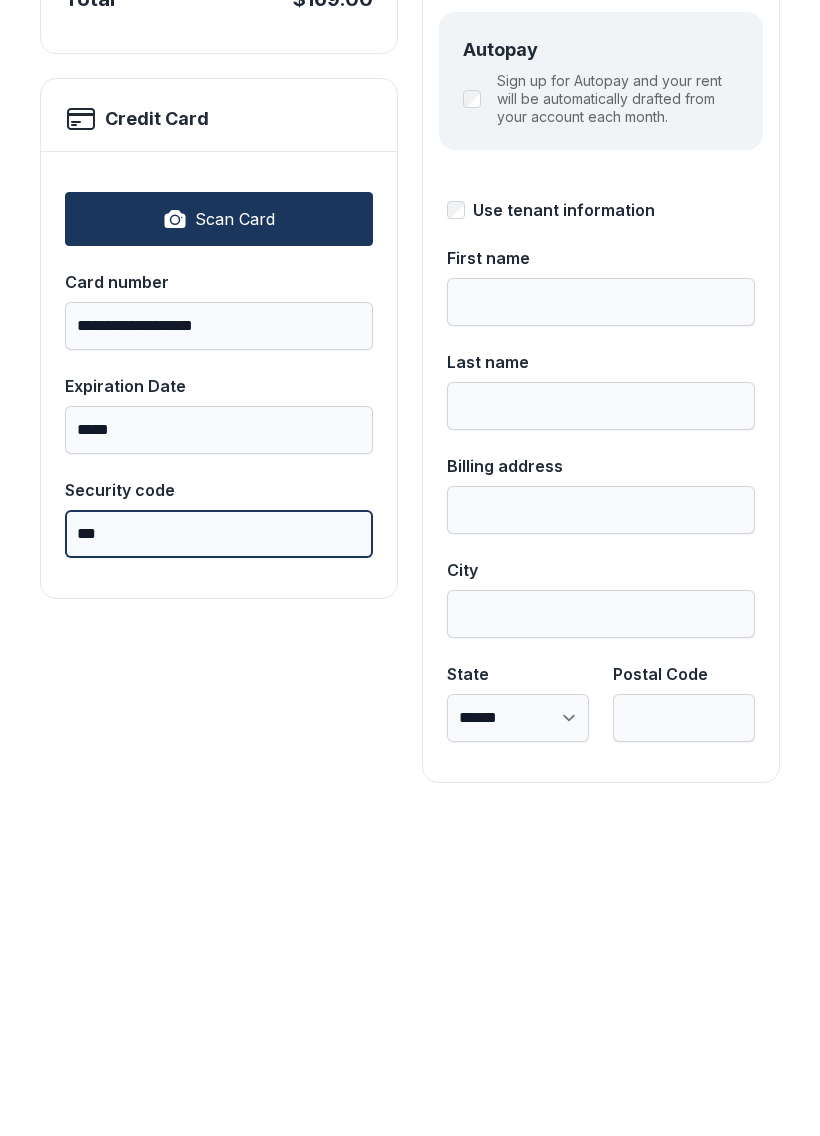 type on "***" 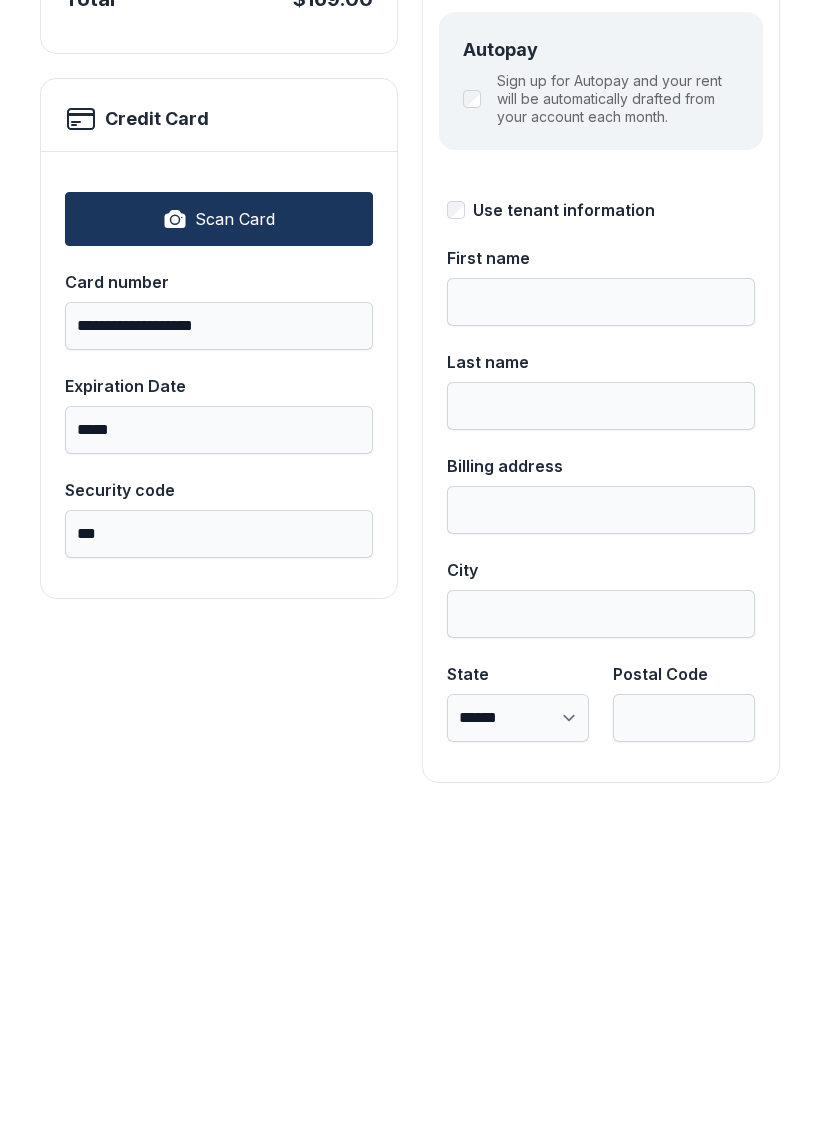 click on "Payment Total $169.00 Credit Card Scan Card Card number [CARD_NUMBER] Expiration Date [DATE] Security code [CODE]" at bounding box center (219, 644) 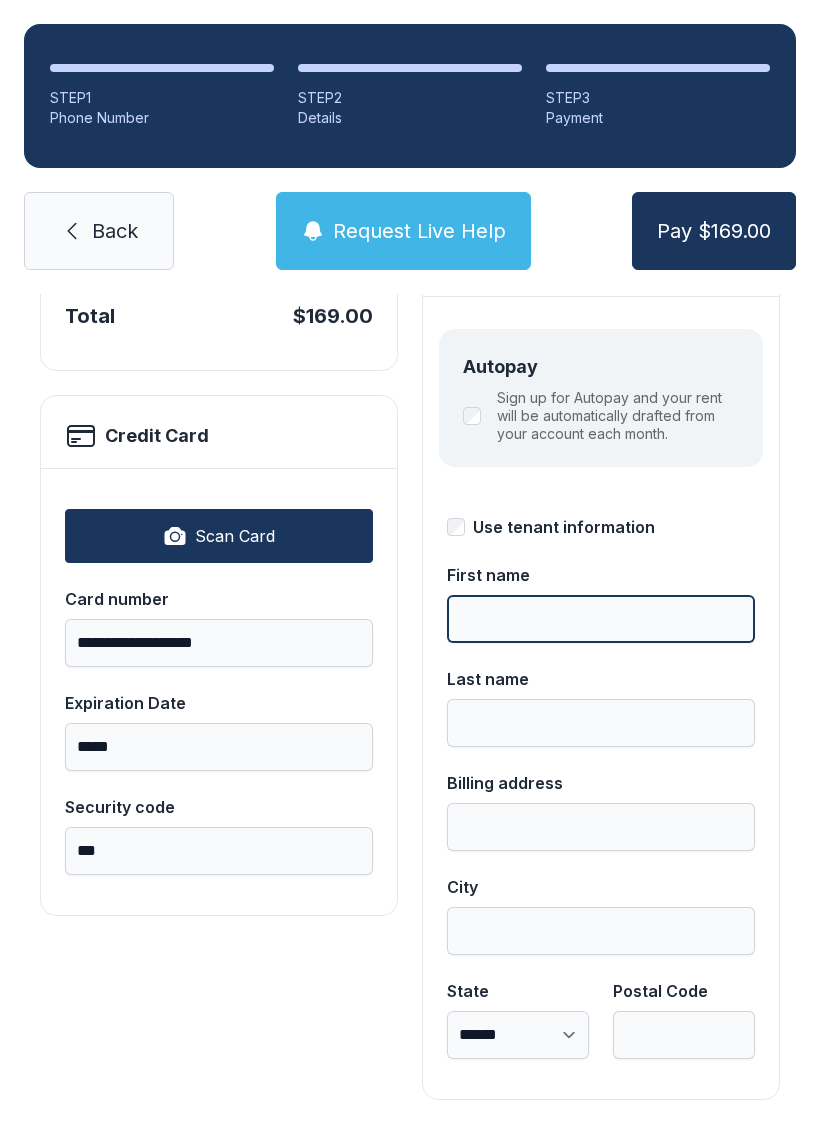 click on "First name" at bounding box center [601, 619] 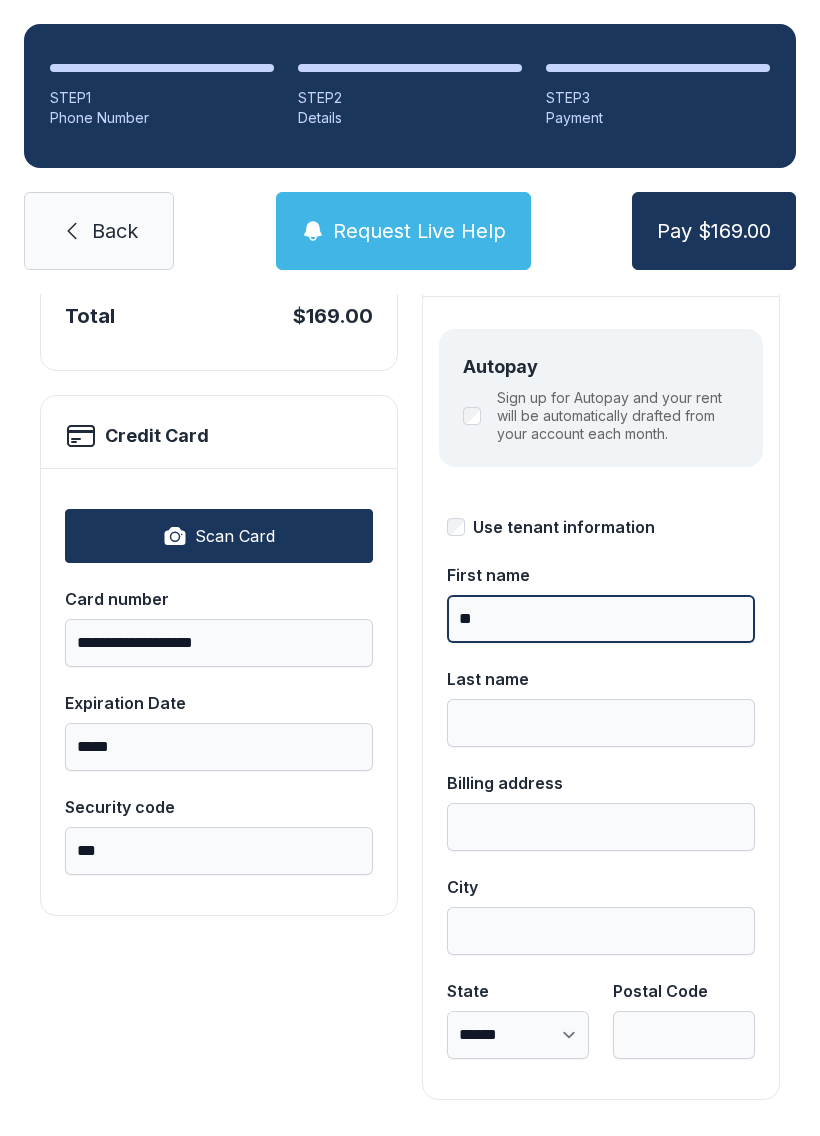 type on "*" 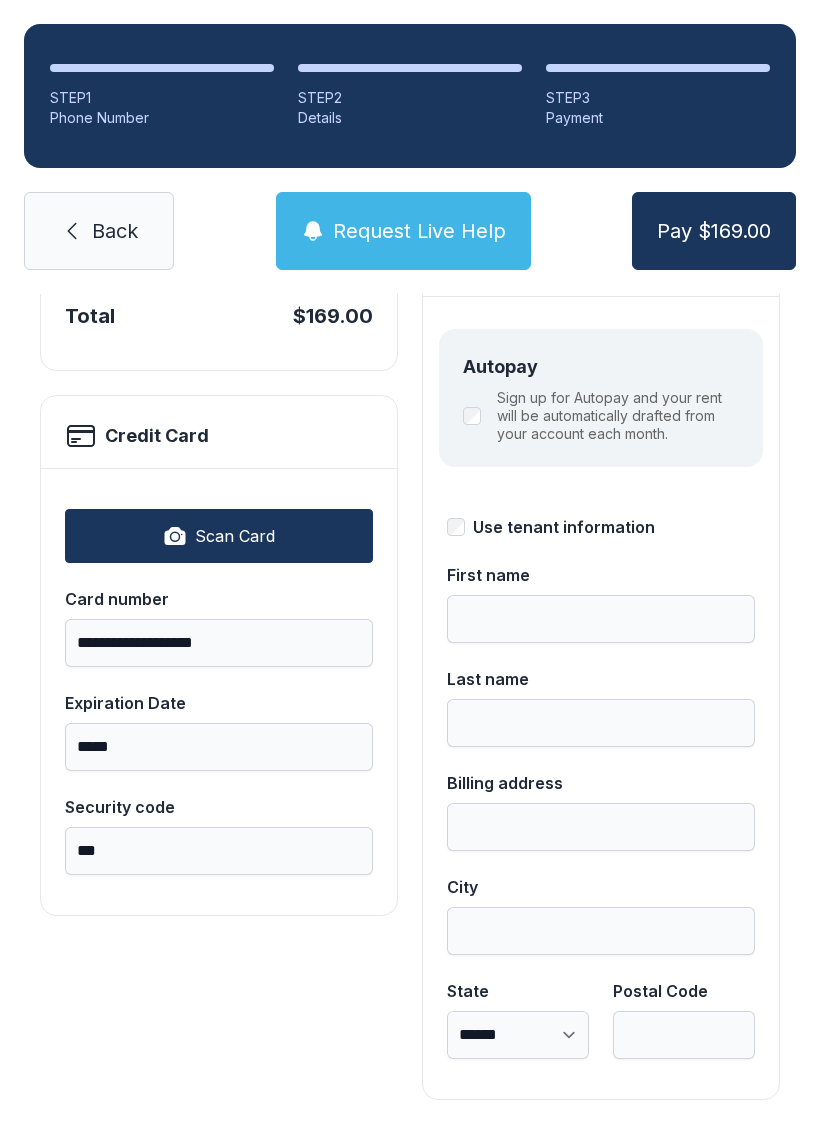 click on "Use tenant information" at bounding box center [601, 527] 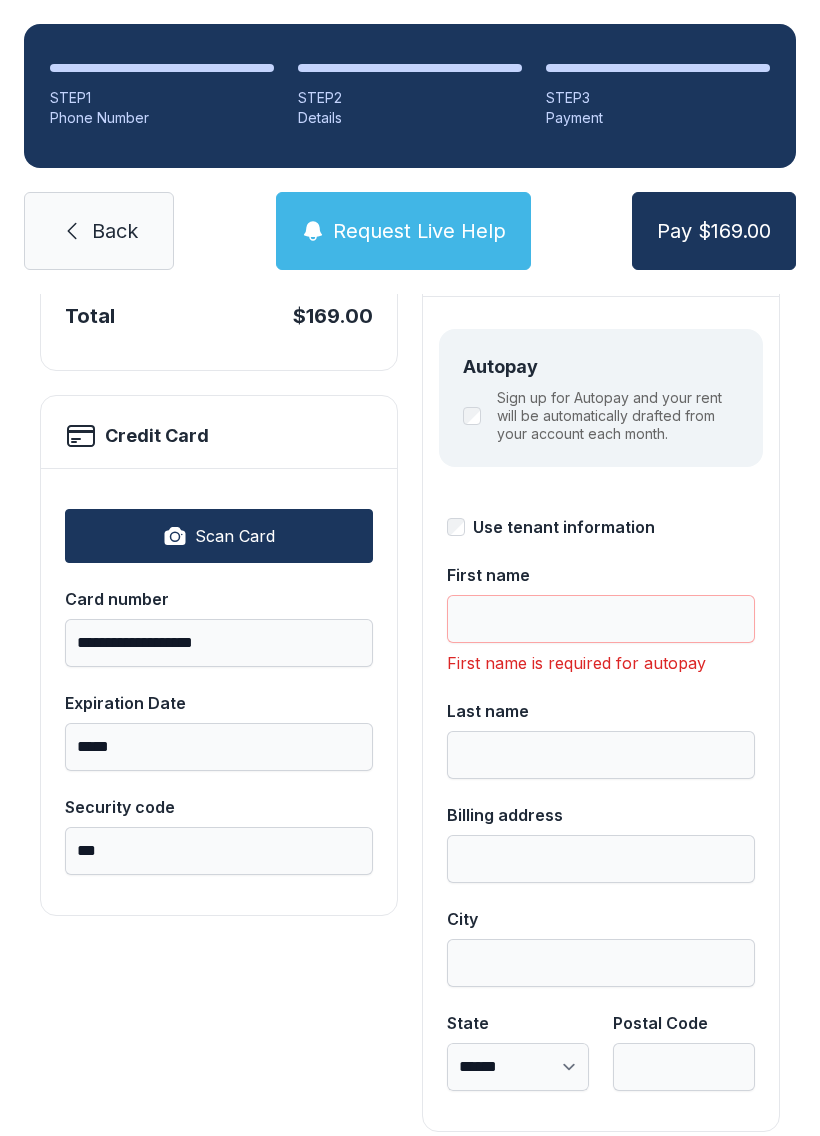 type on "********" 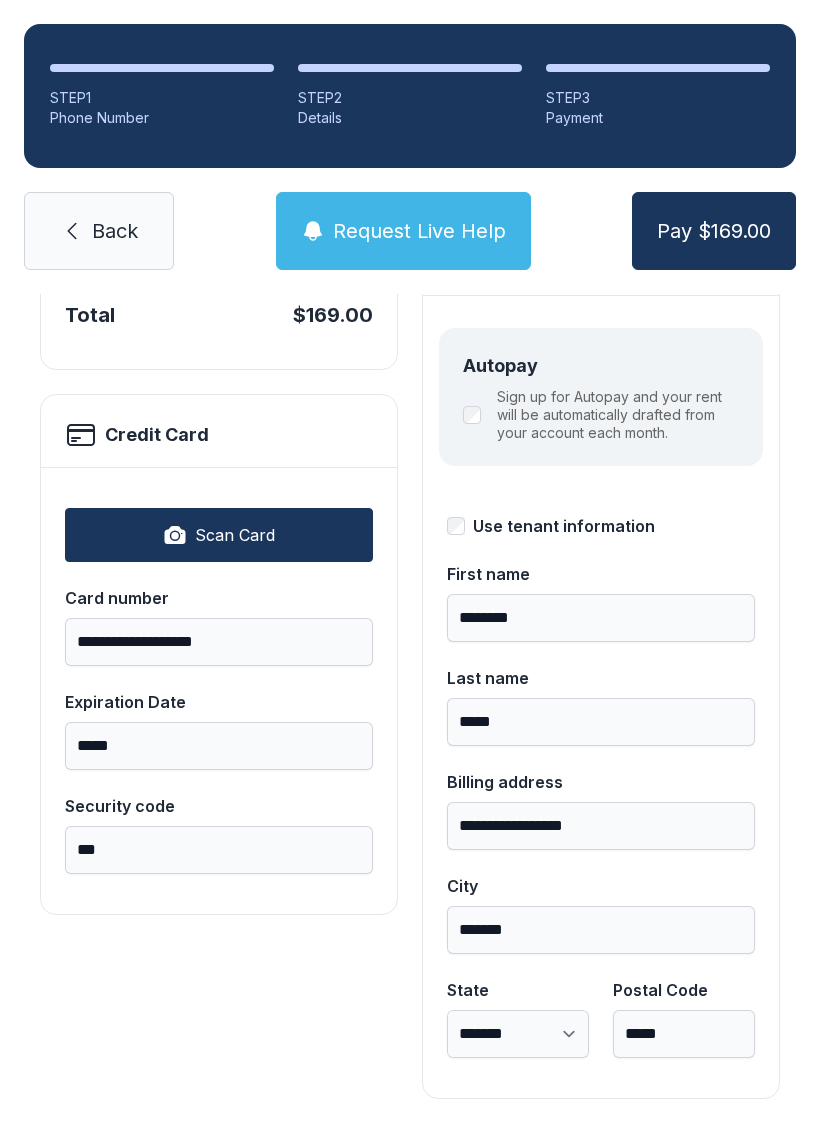 scroll, scrollTop: 218, scrollLeft: 0, axis: vertical 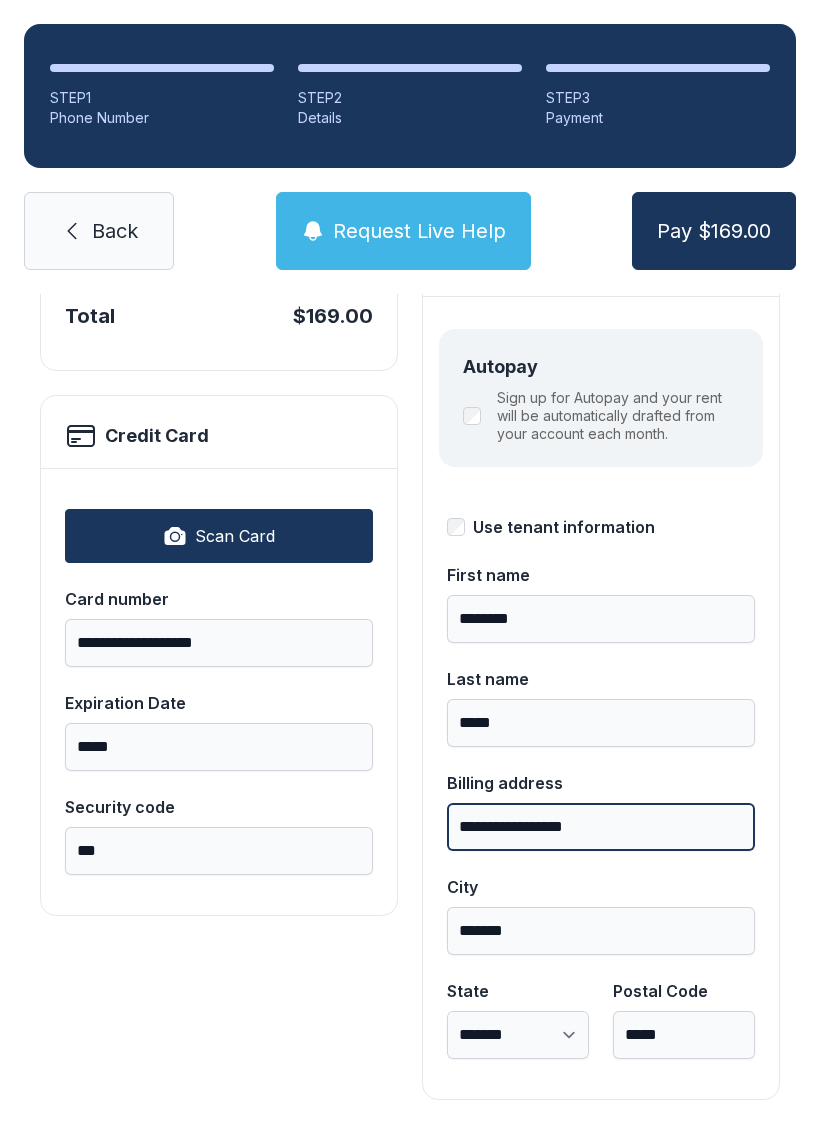 click on "**********" at bounding box center [601, 827] 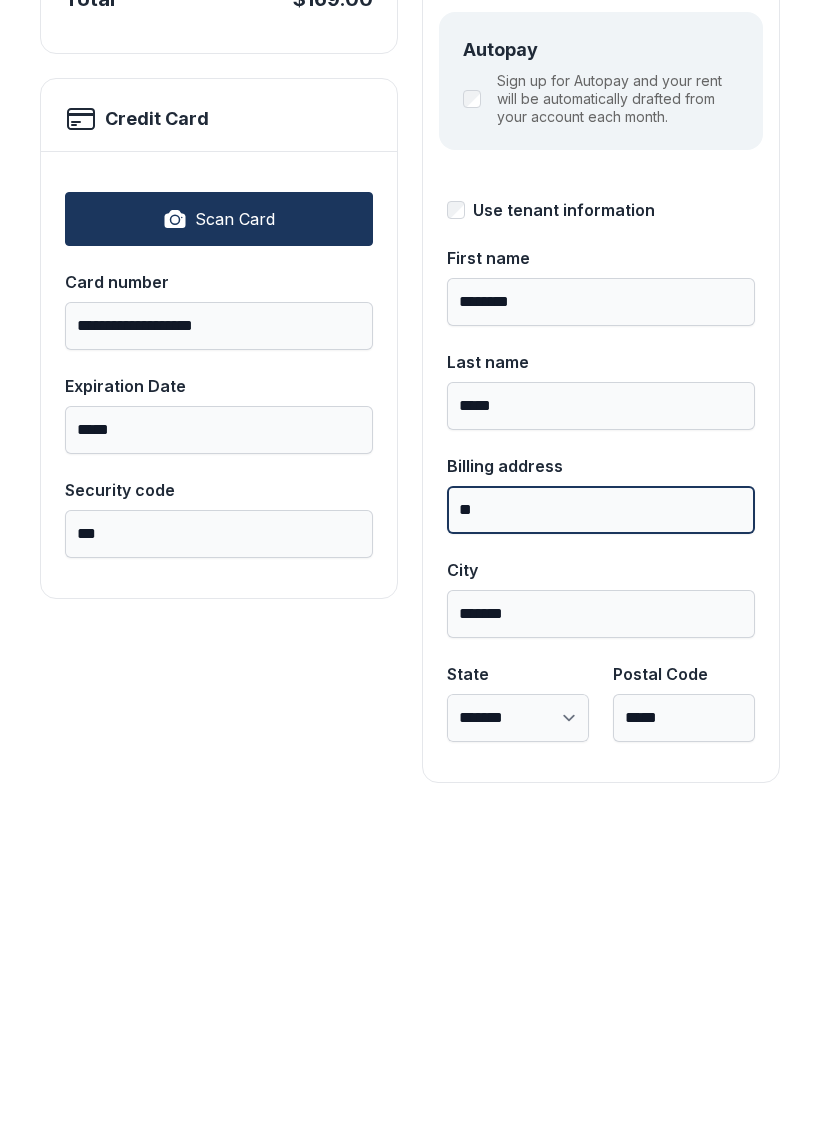 type on "*" 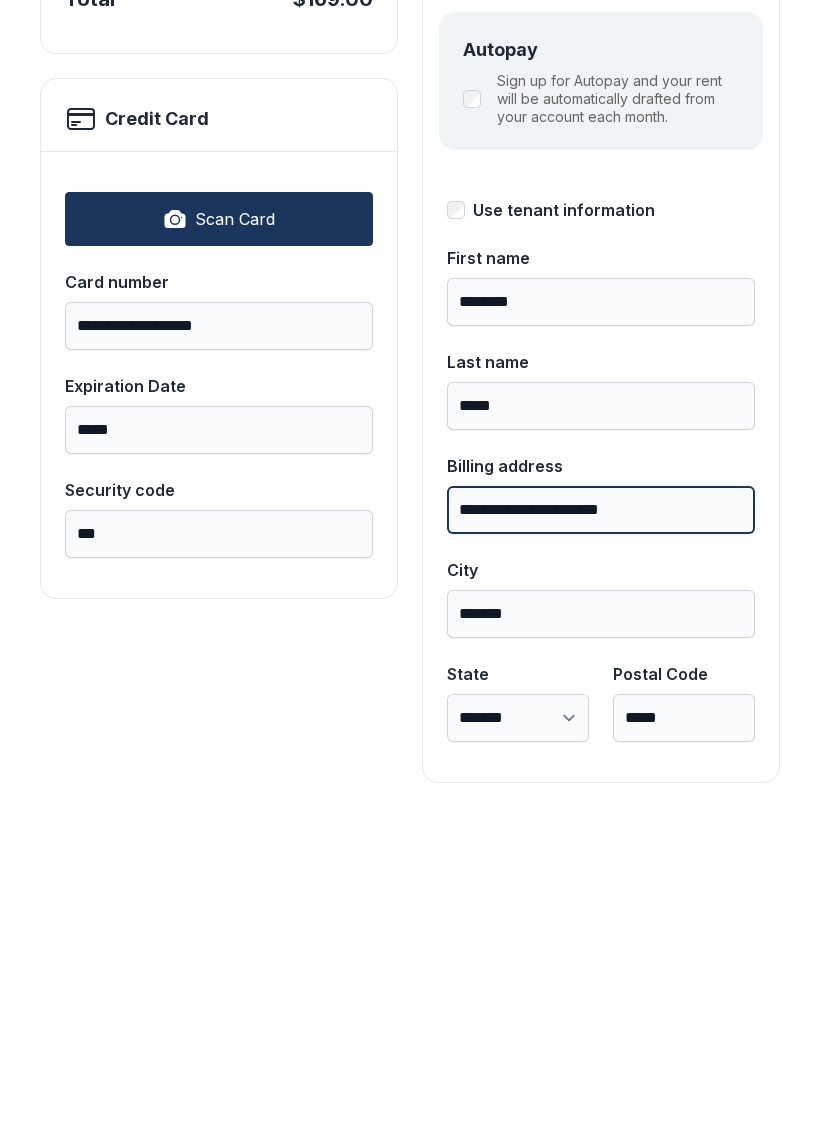 type on "**********" 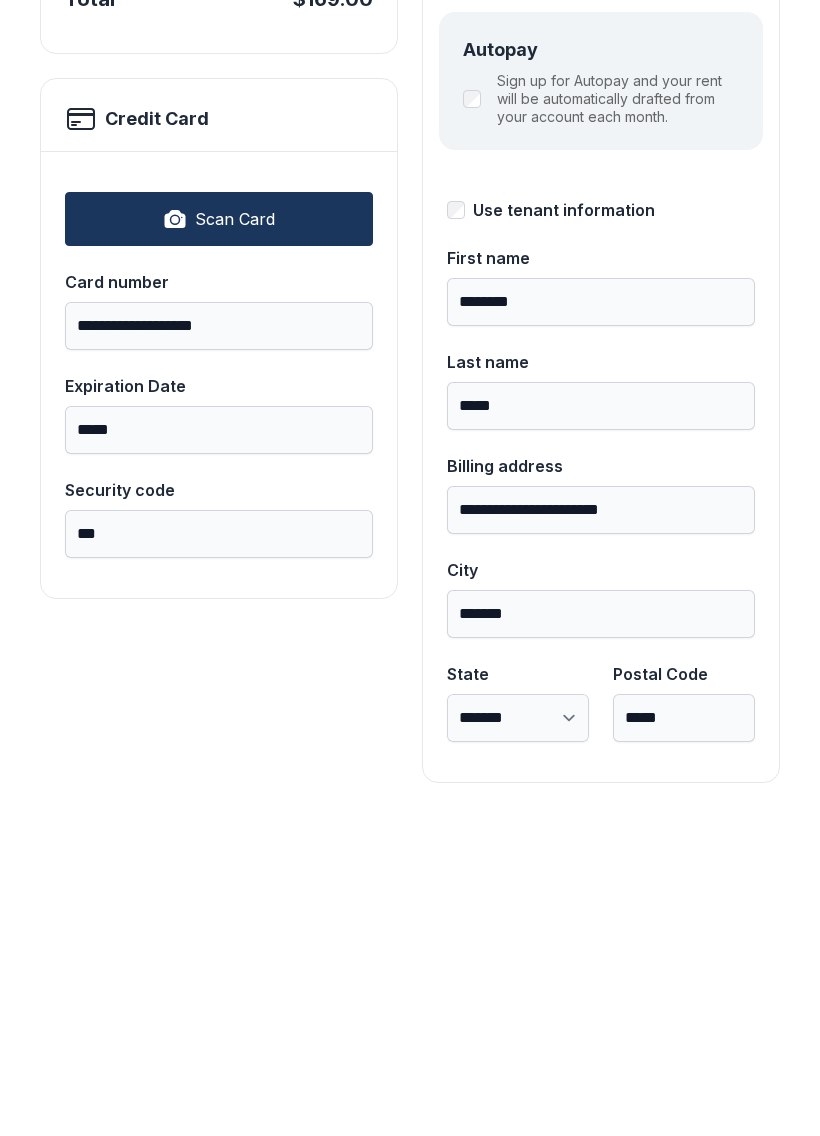 click on "City" at bounding box center (601, 887) 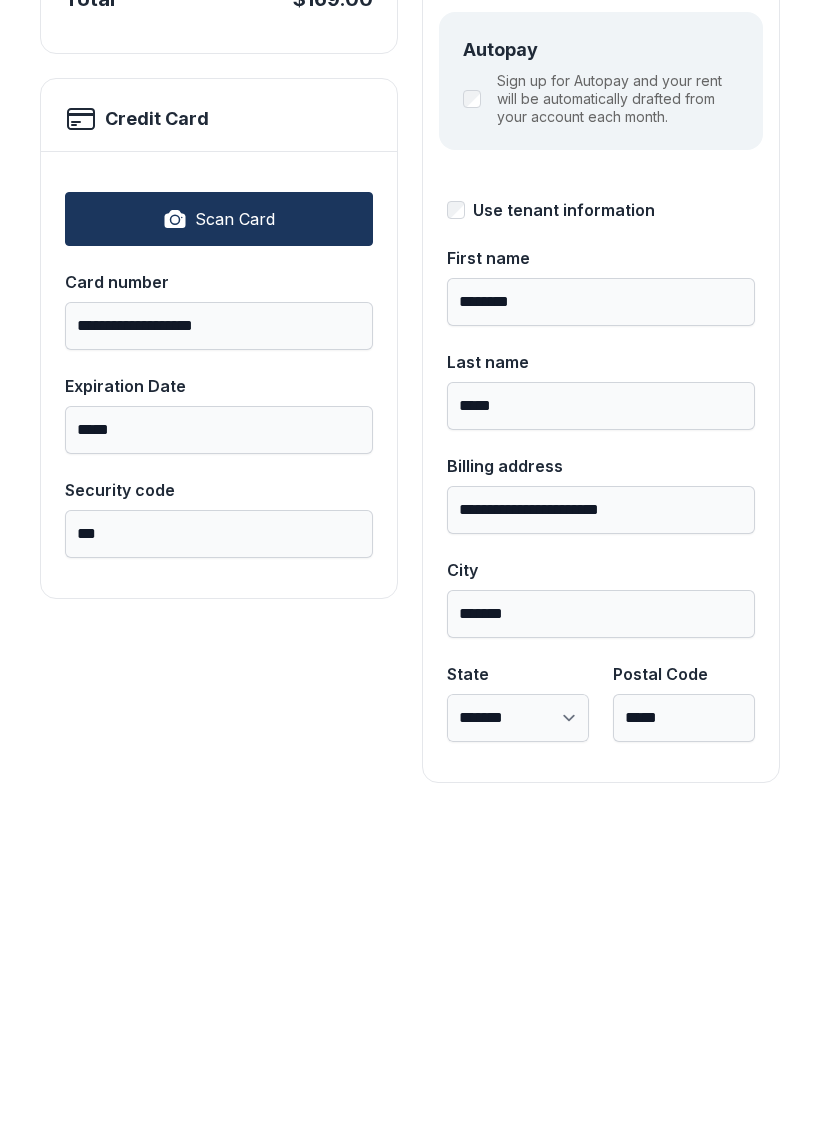 click on "[CREDIT_CARD]" at bounding box center [601, 931] 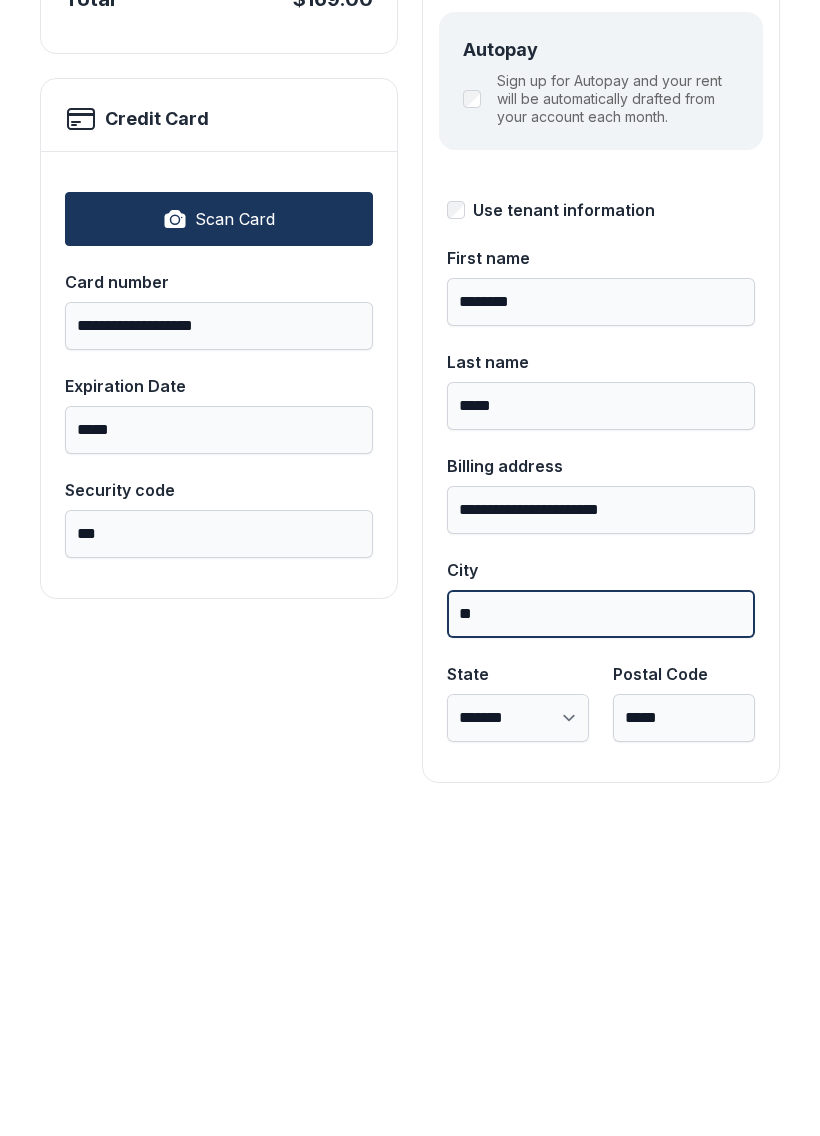type on "*" 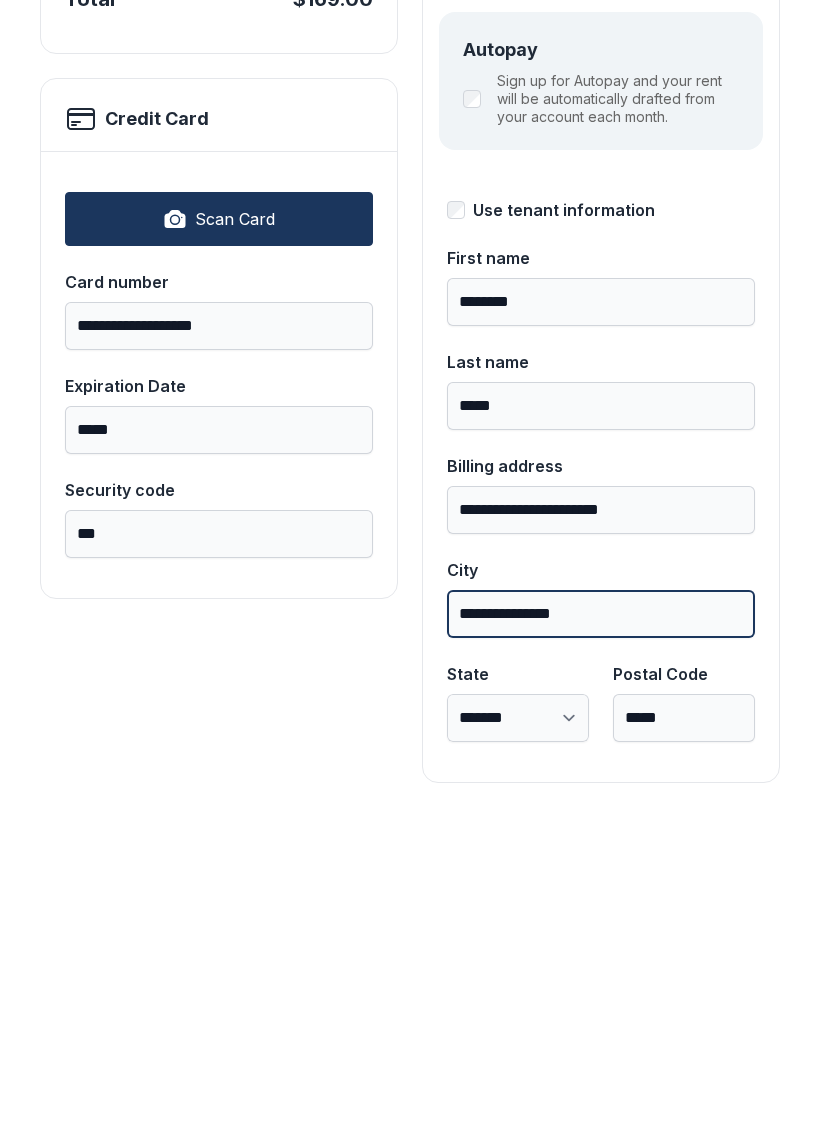 type on "**********" 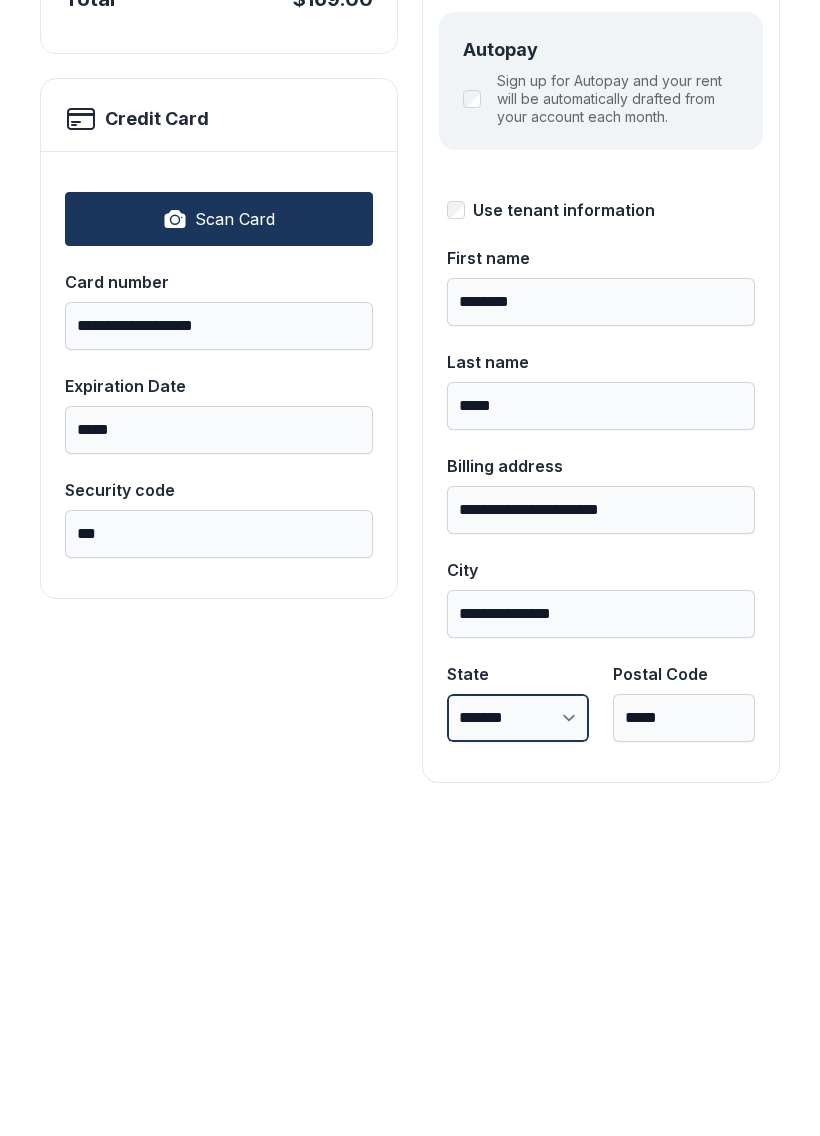 click on "**********" at bounding box center [518, 1035] 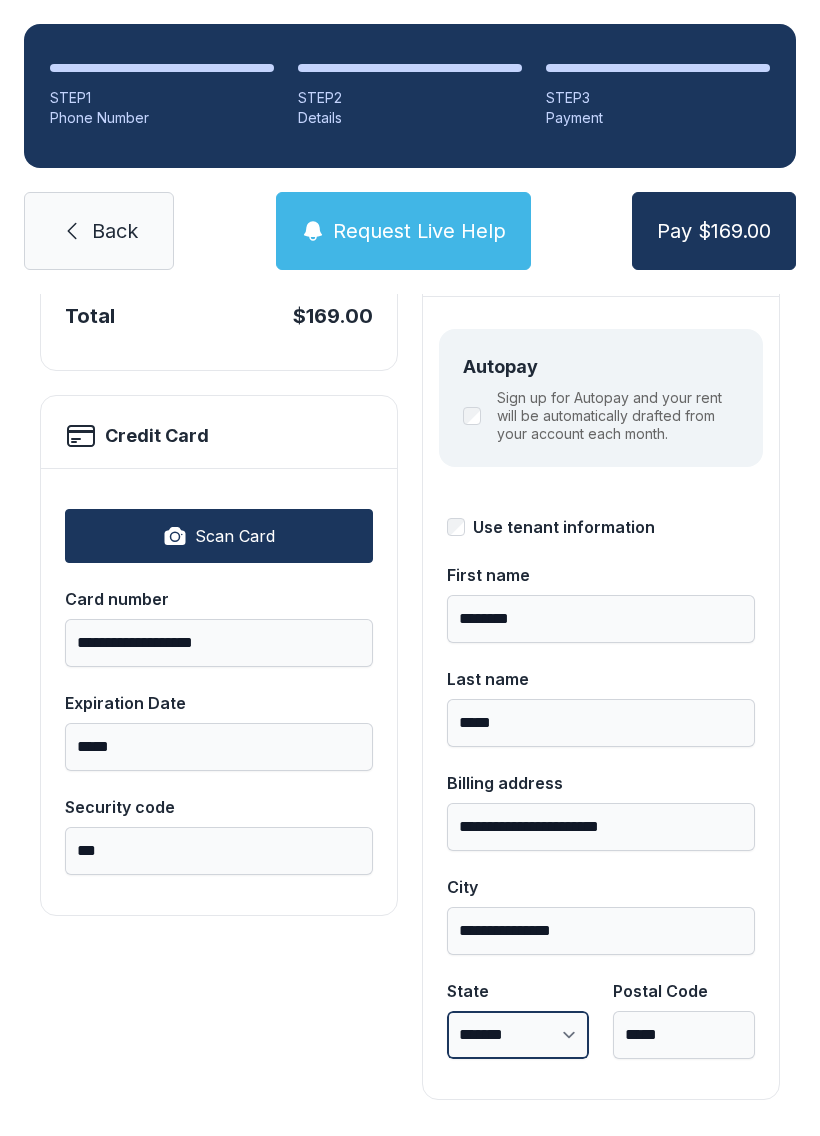 select on "**" 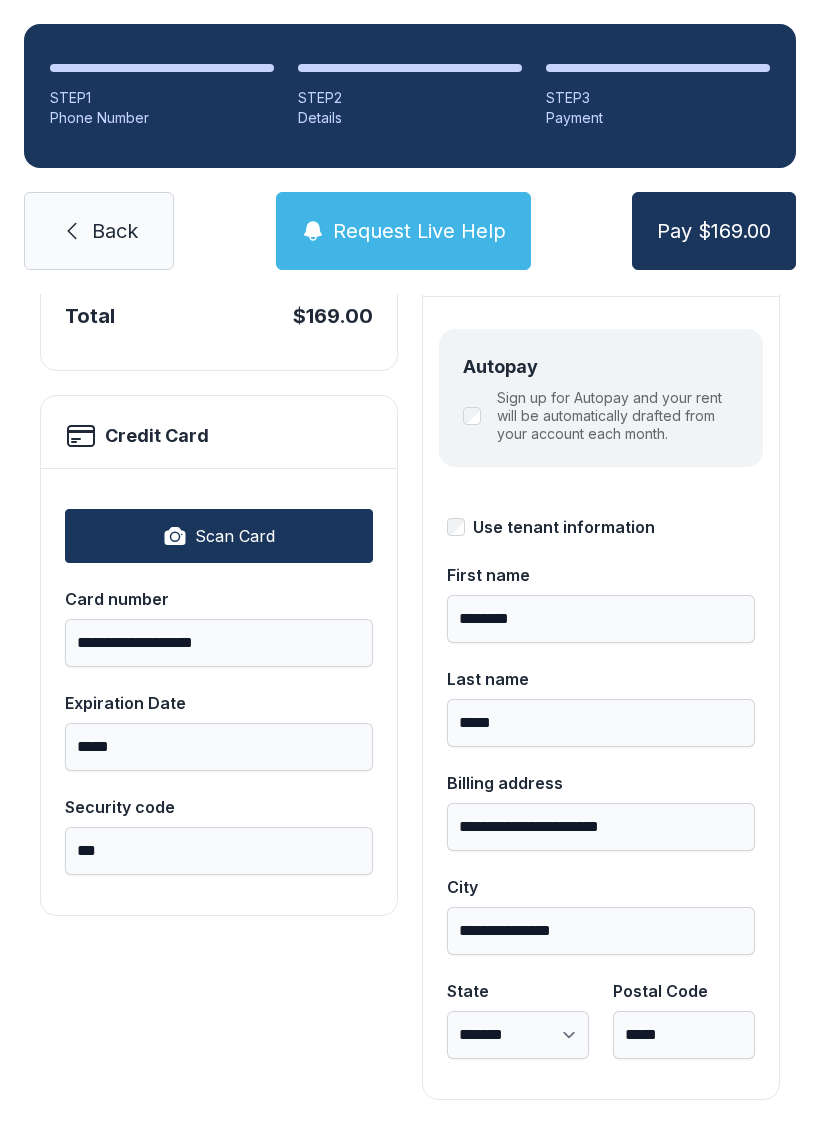 click on "Postal Code [POSTAL_CODE]" at bounding box center [684, 1019] 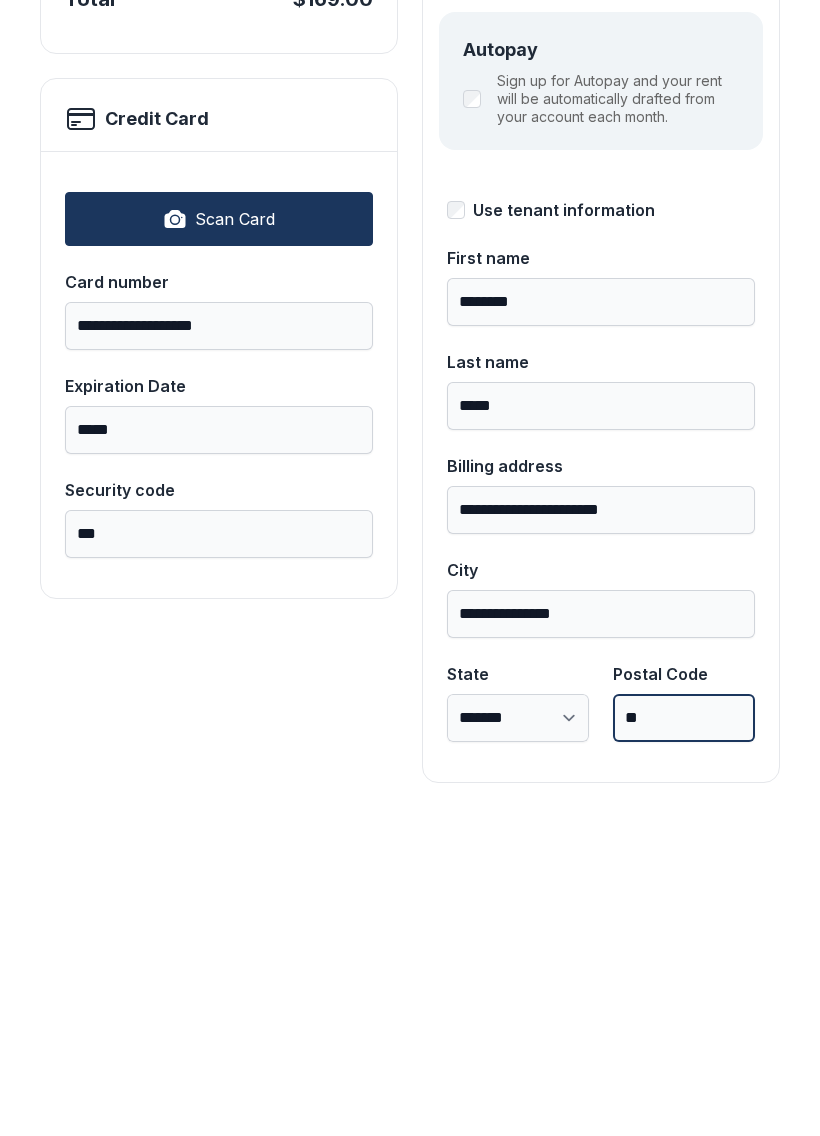 type on "*" 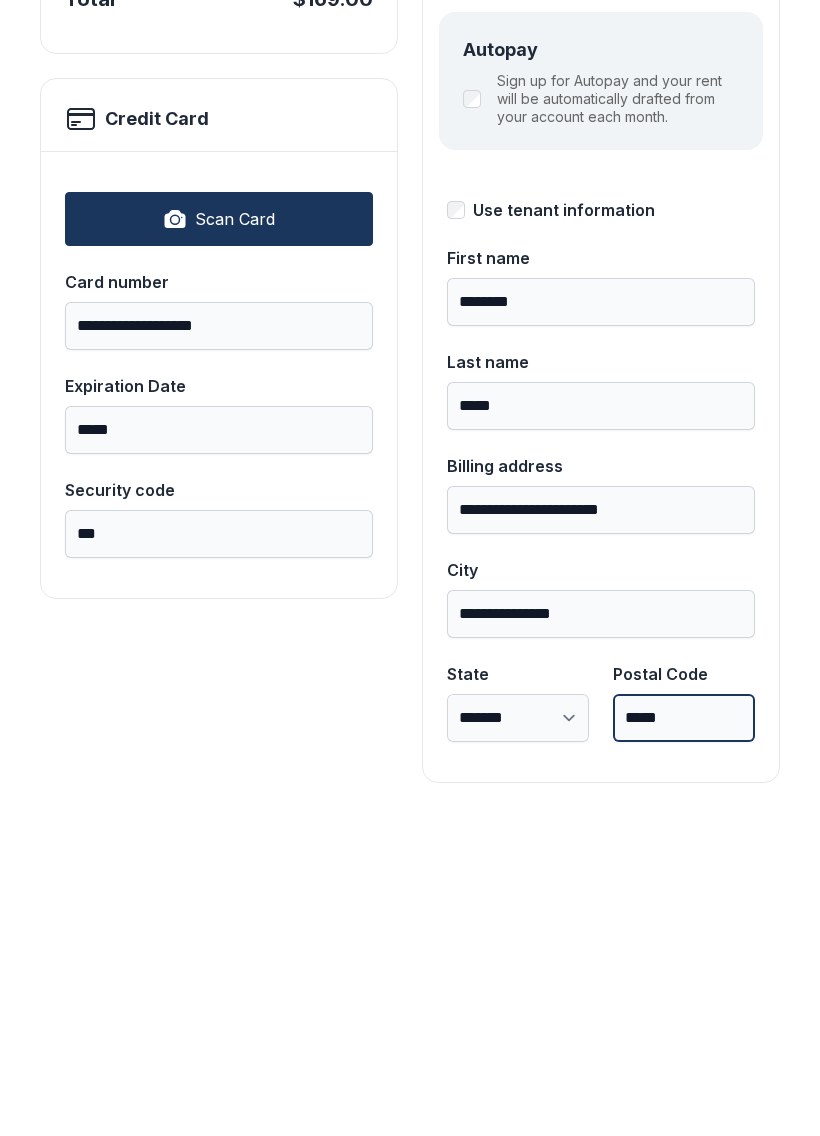 type on "*****" 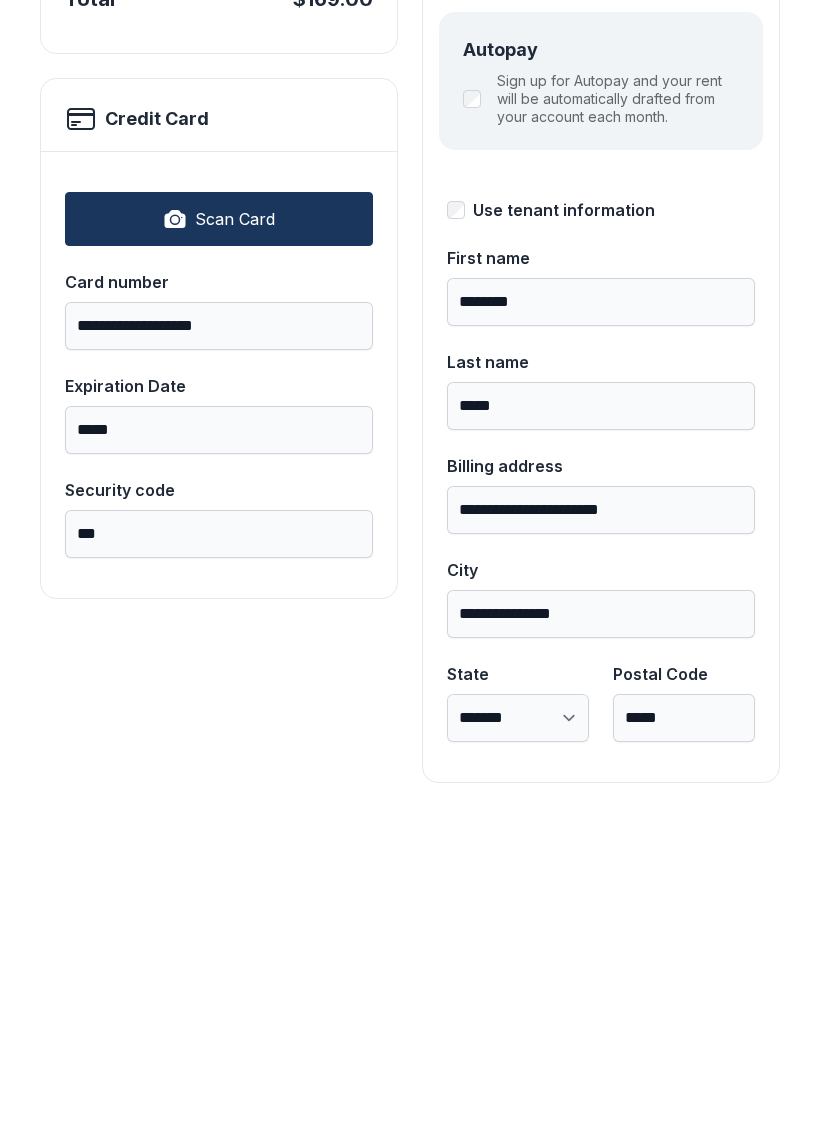 click on "Payment Total $169.00 Credit Card Scan Card Card number [CARD_NUMBER] Expiration Date [DATE] Security code [CODE]" at bounding box center [219, 644] 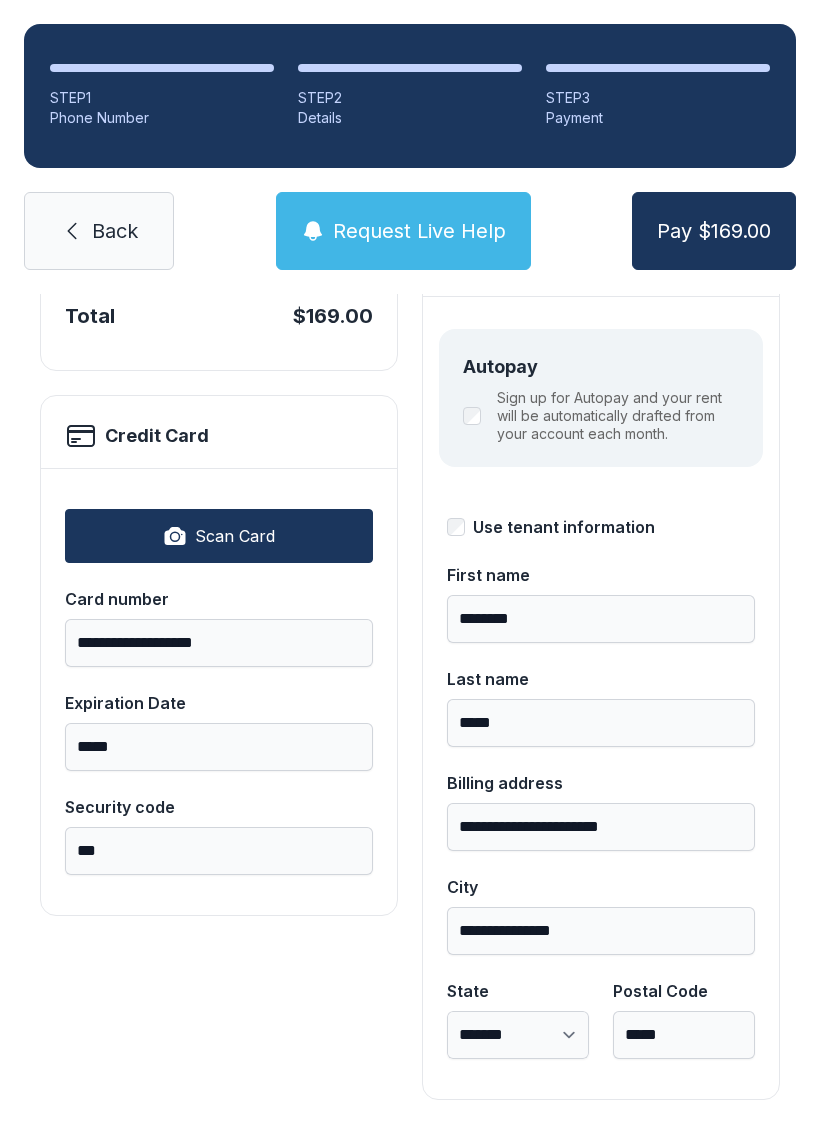 click on "Pay $169.00" at bounding box center (714, 231) 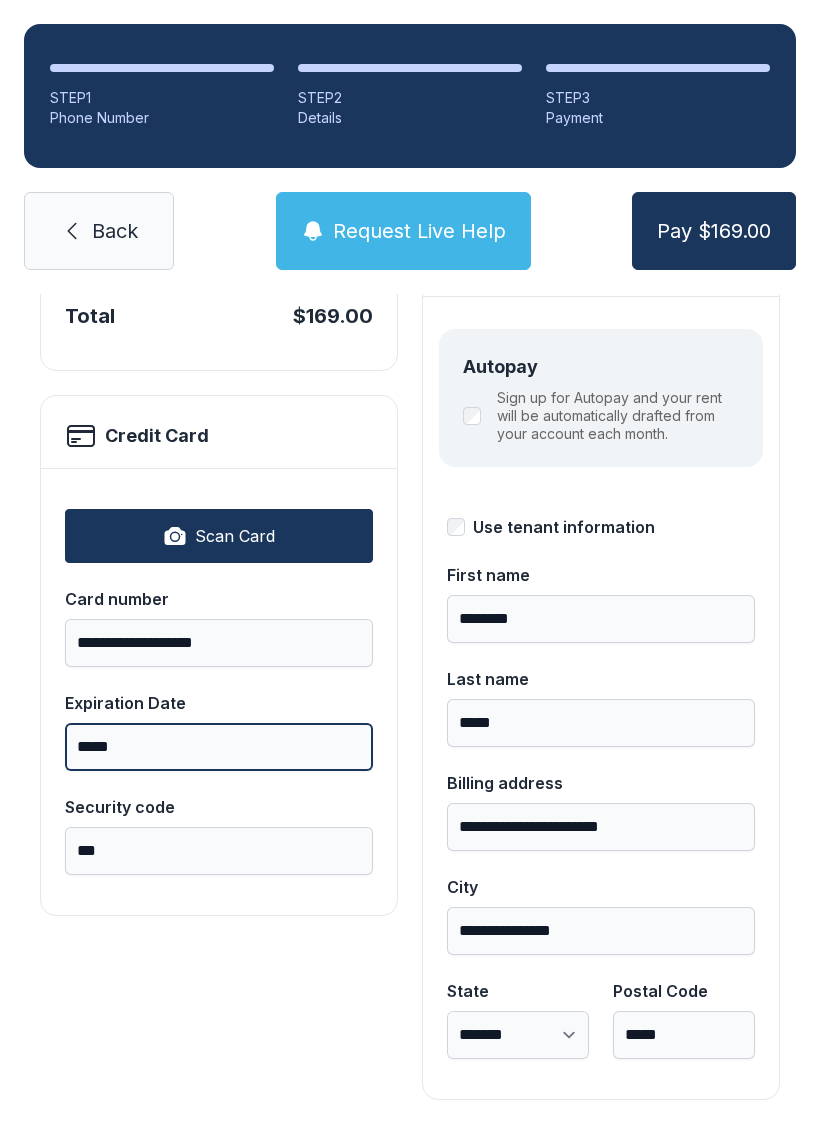 type on "*****" 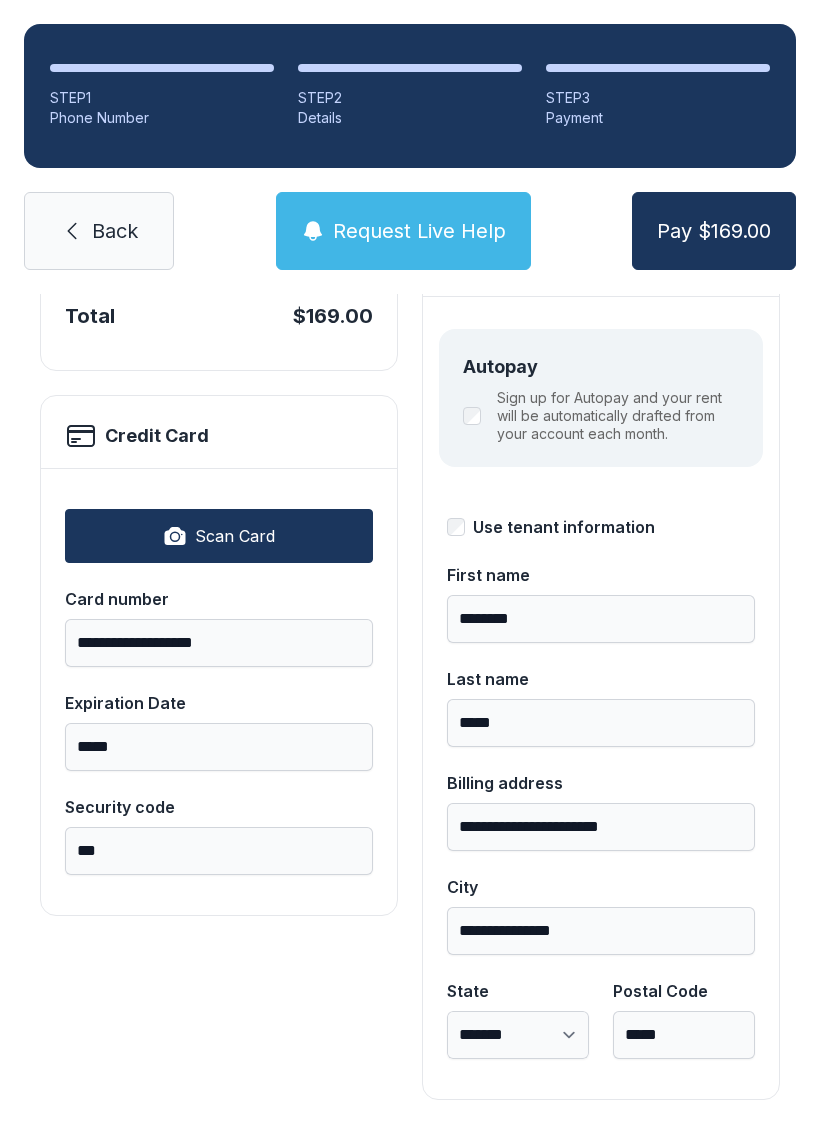 click on "Pay $169.00" at bounding box center (714, 231) 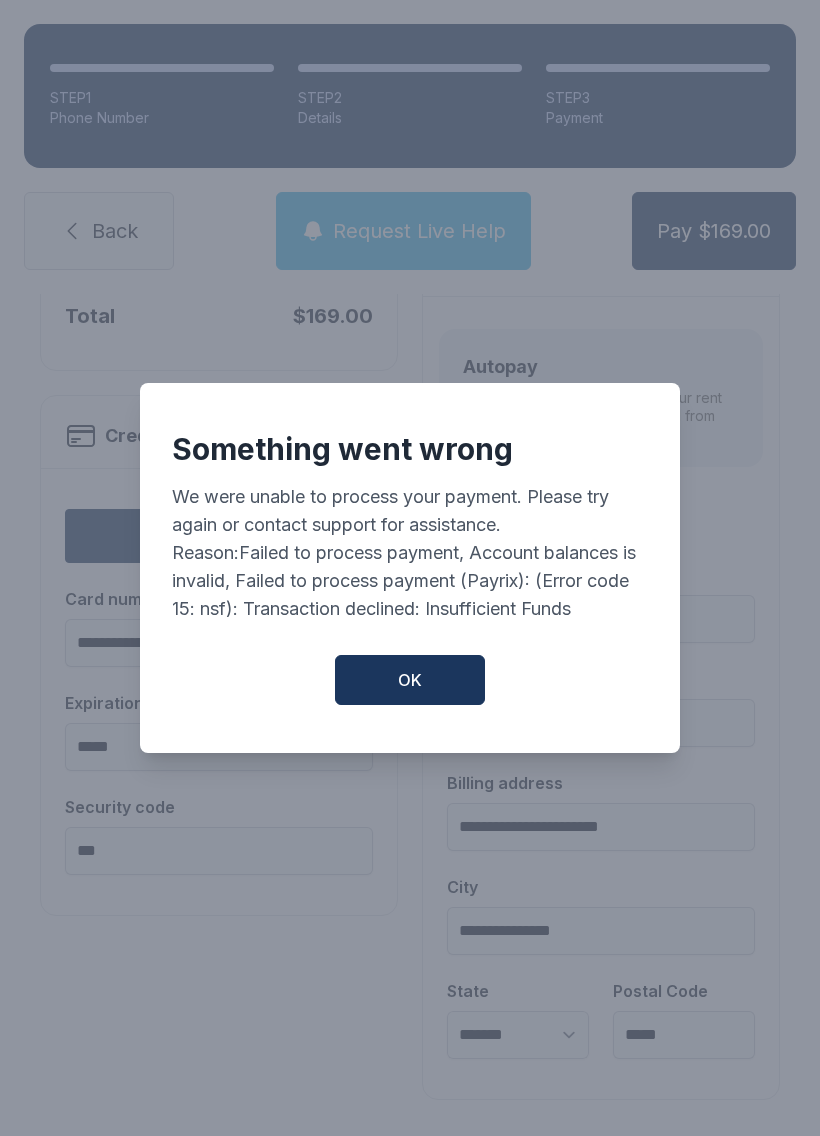 click on "Something went wrong We were unable to process your payment. Please try again or contact support for assistance. Reason:  Failed to process payment, Account balances is invalid, Failed to process payment (Payrix): (Error code 15: nsf): Transaction declined: Insufficient Funds  OK" at bounding box center [410, 568] 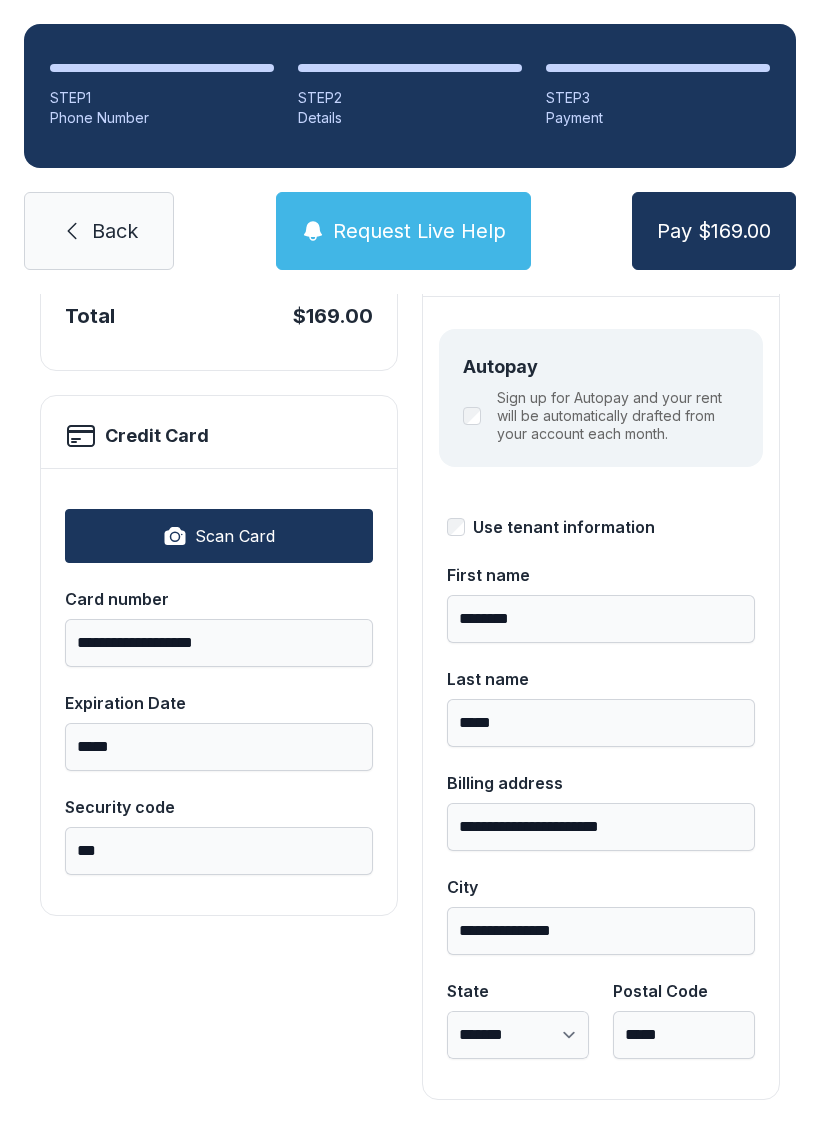 click on "Pay $169.00" at bounding box center [714, 231] 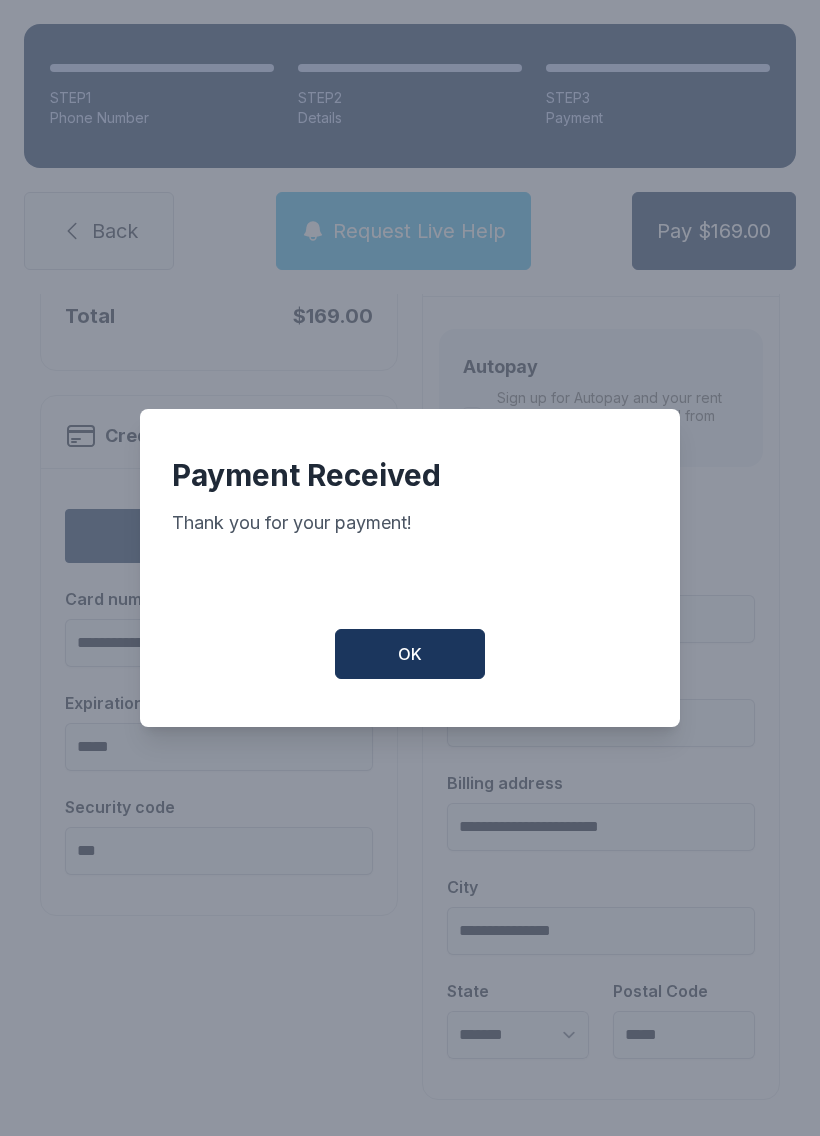 click on "OK" at bounding box center (410, 654) 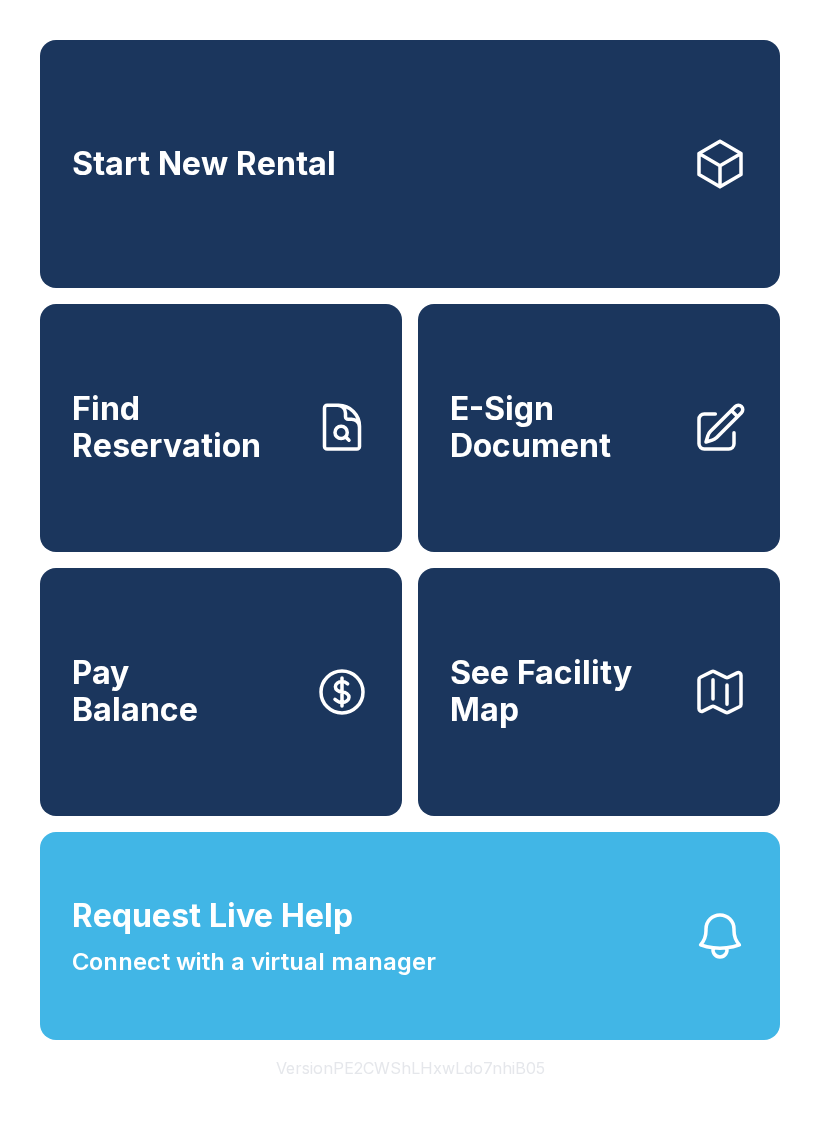 click on "Find Reservation" at bounding box center [185, 427] 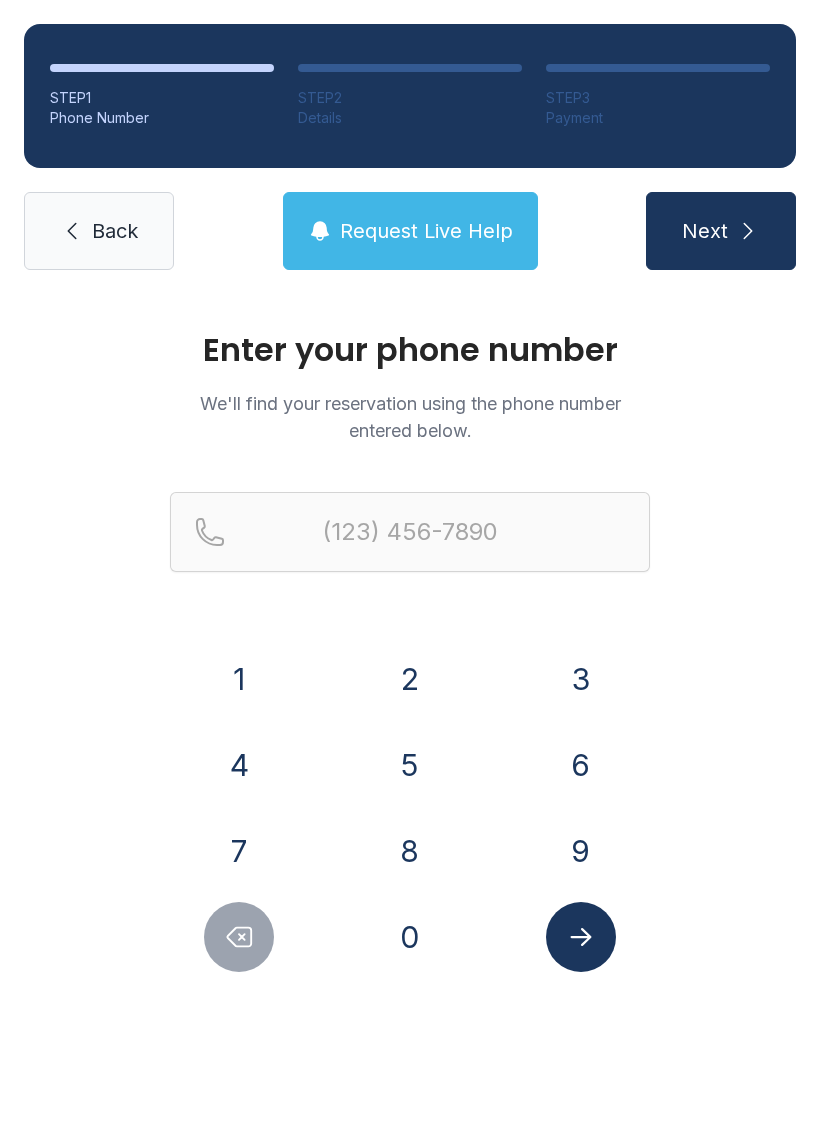 click on "5" at bounding box center [410, 765] 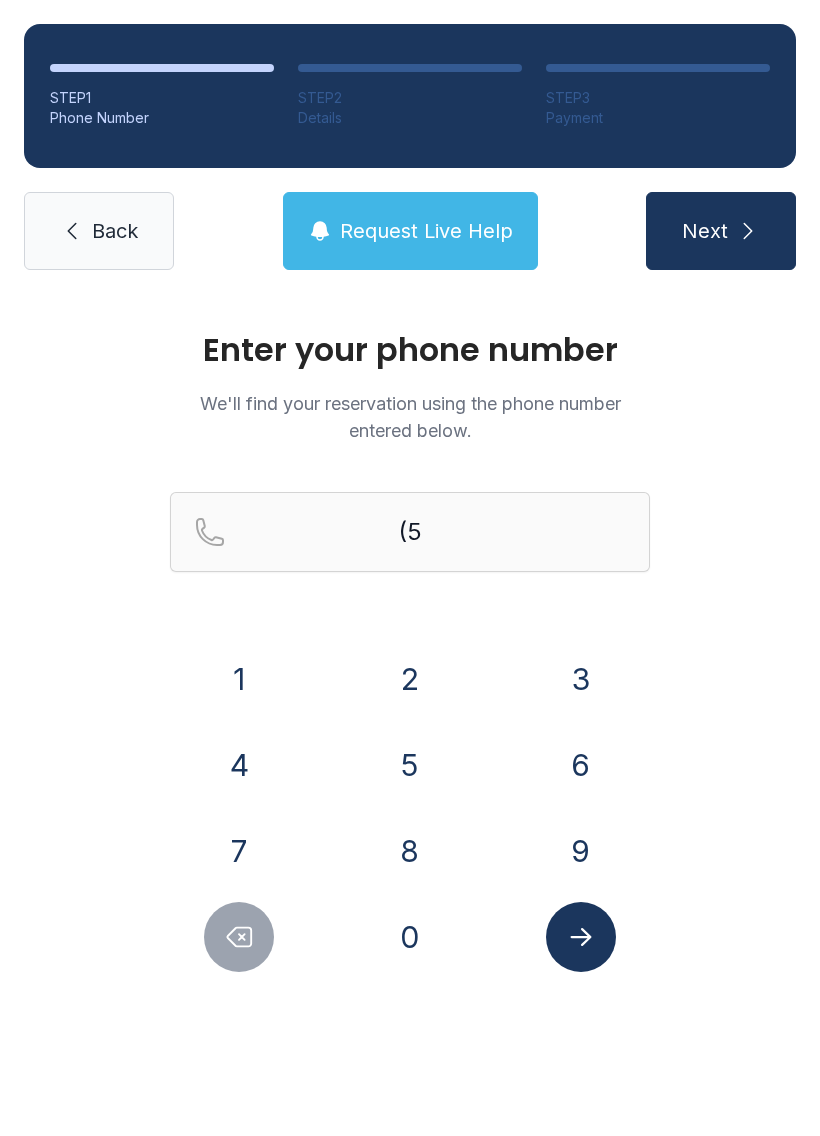 click on "4" at bounding box center (239, 765) 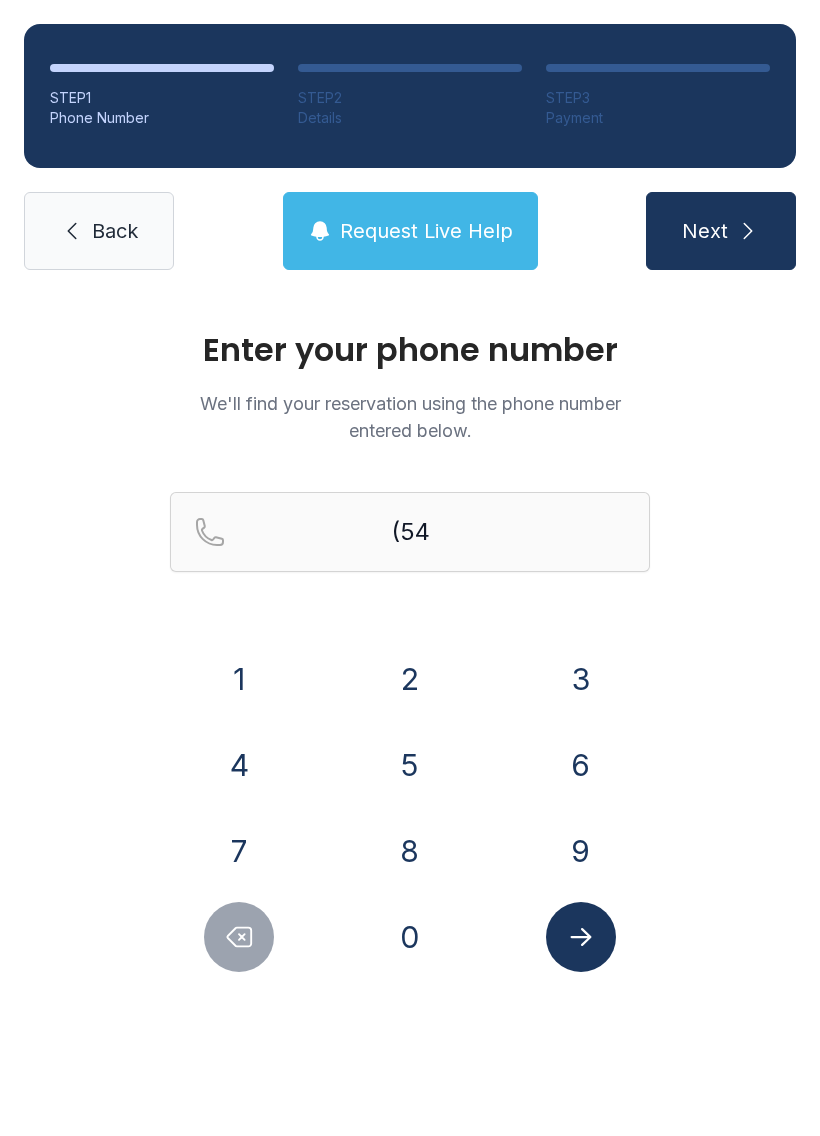 click on "0" at bounding box center (410, 937) 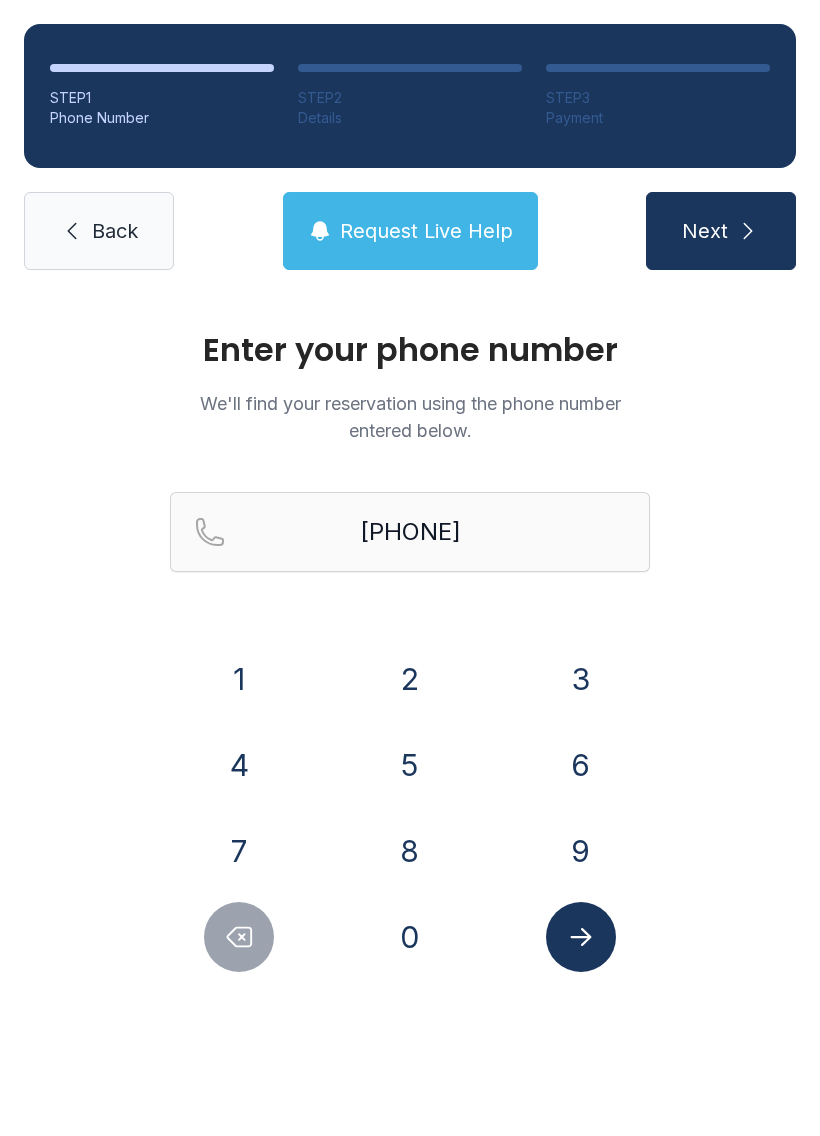 click on "6" at bounding box center (581, 765) 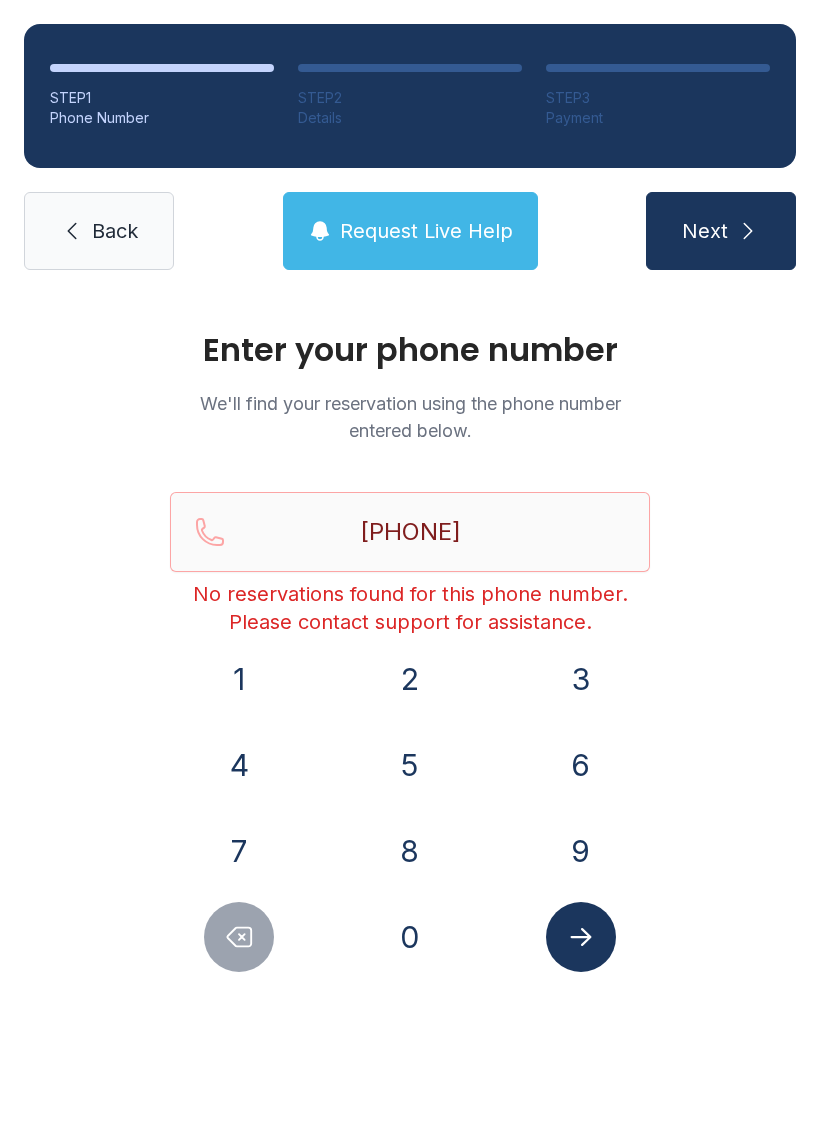 click on "Back" at bounding box center [99, 231] 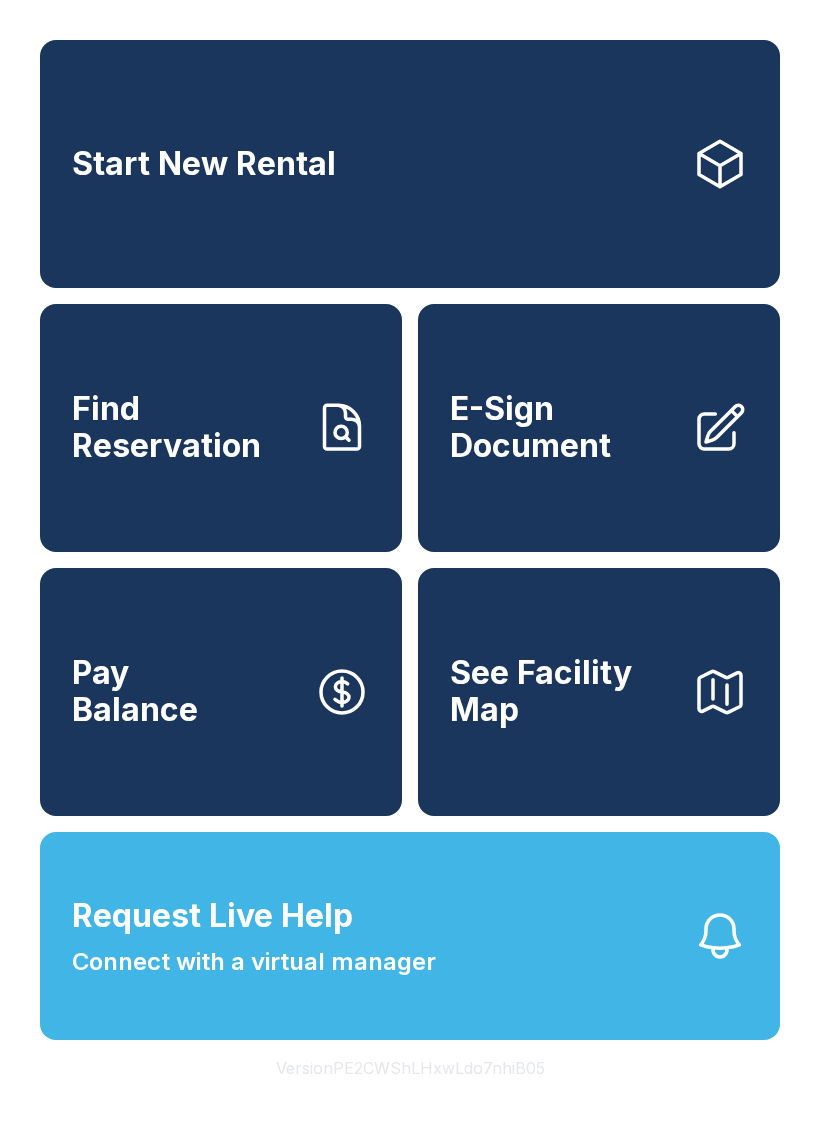 click on "E-Sign Document" at bounding box center (563, 427) 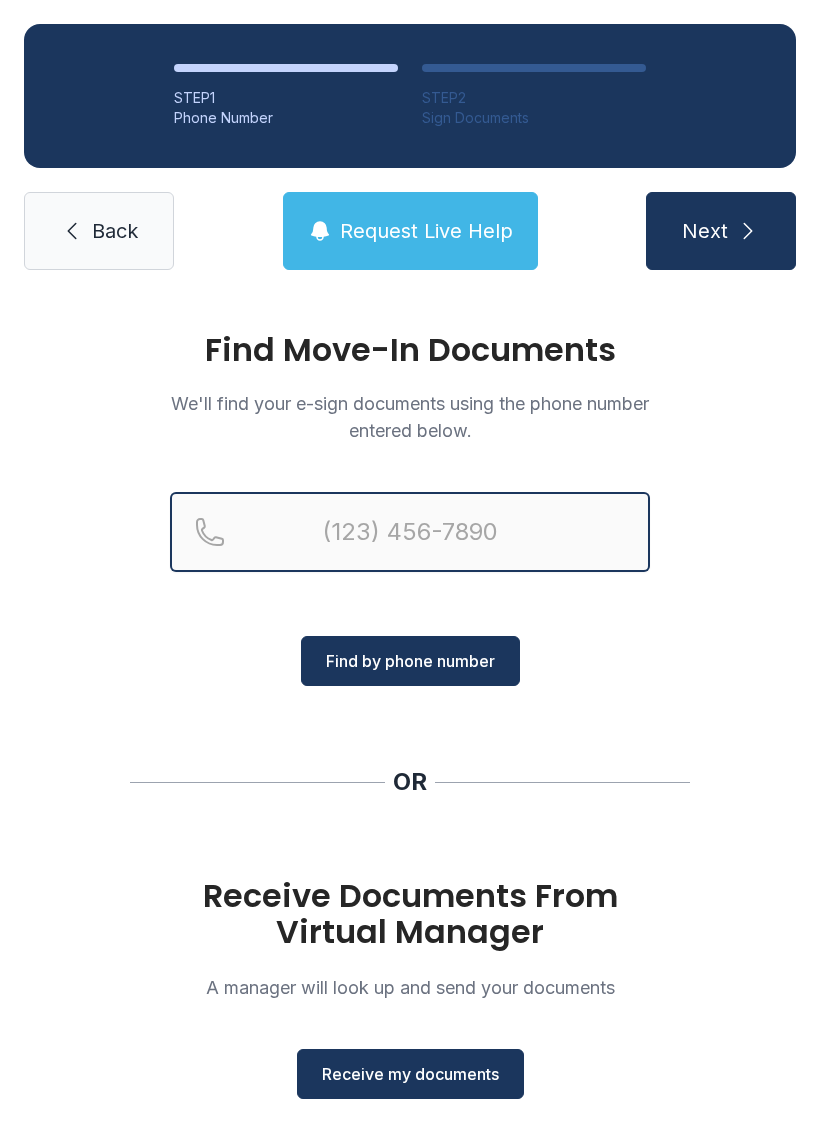 click at bounding box center [410, 532] 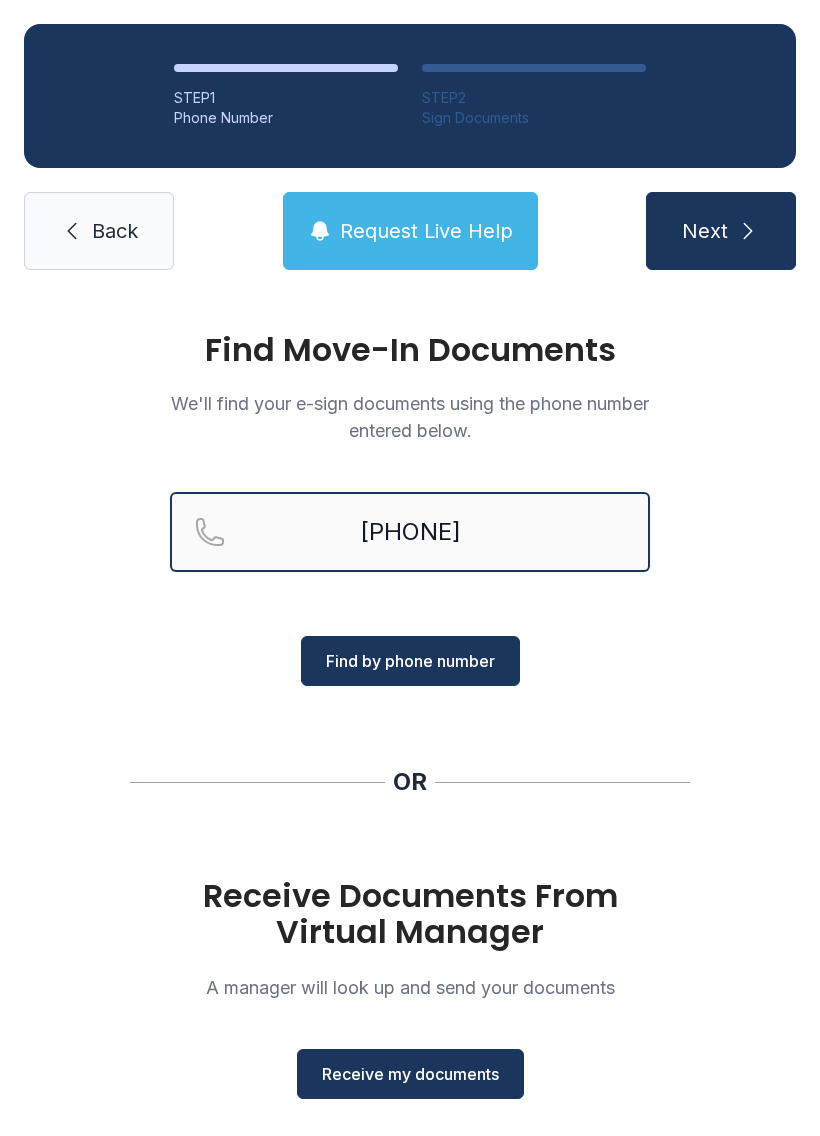 type on "[PHONE]" 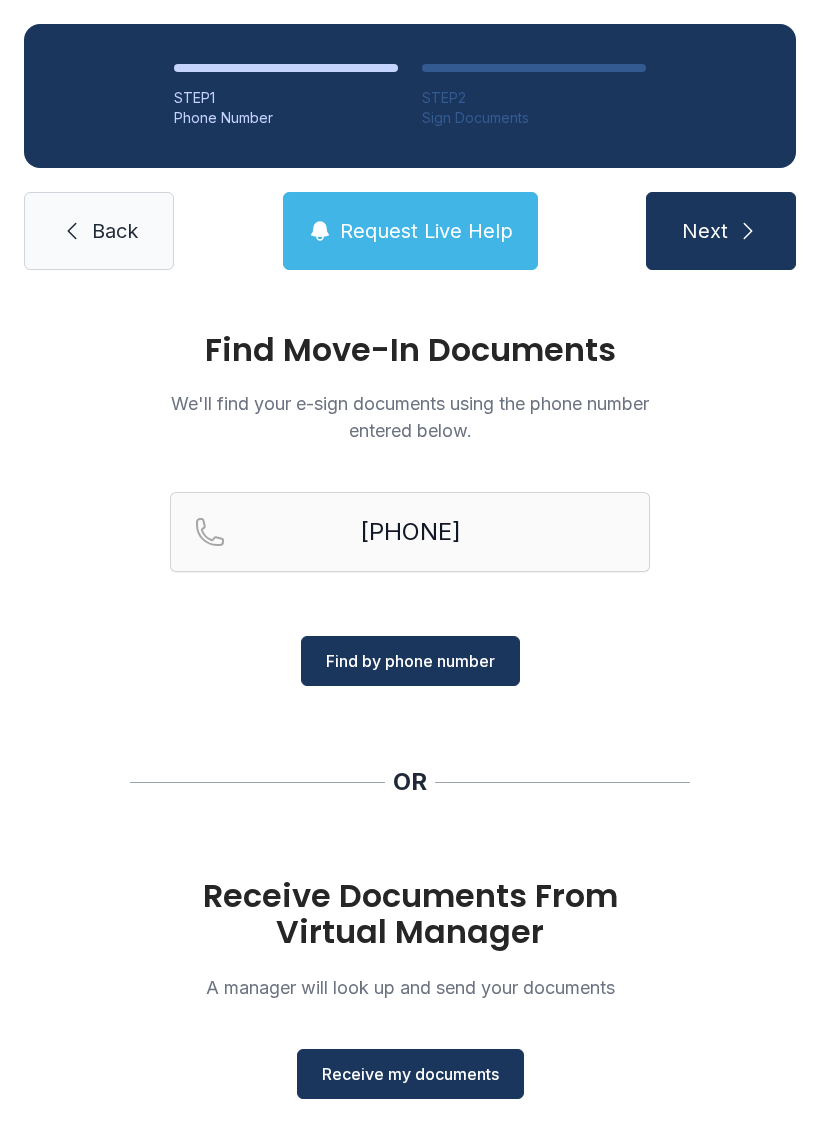 click on "Find Move-In Documents We'll find your e-sign documents using the phone number entered below. [PHONE] Find by phone number OR Receive Documents From Virtual Manager A manager will look up and send your documents Receive my documents" at bounding box center (410, 736) 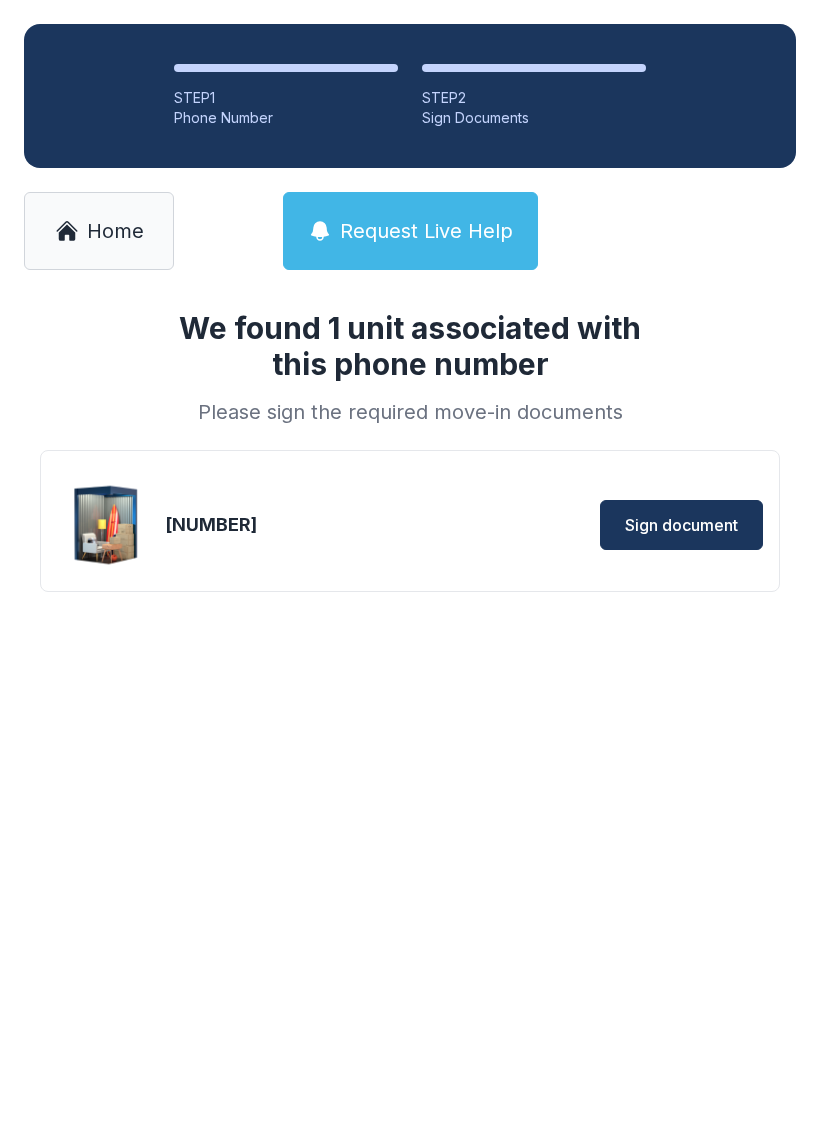 click on "Sign document" at bounding box center (681, 525) 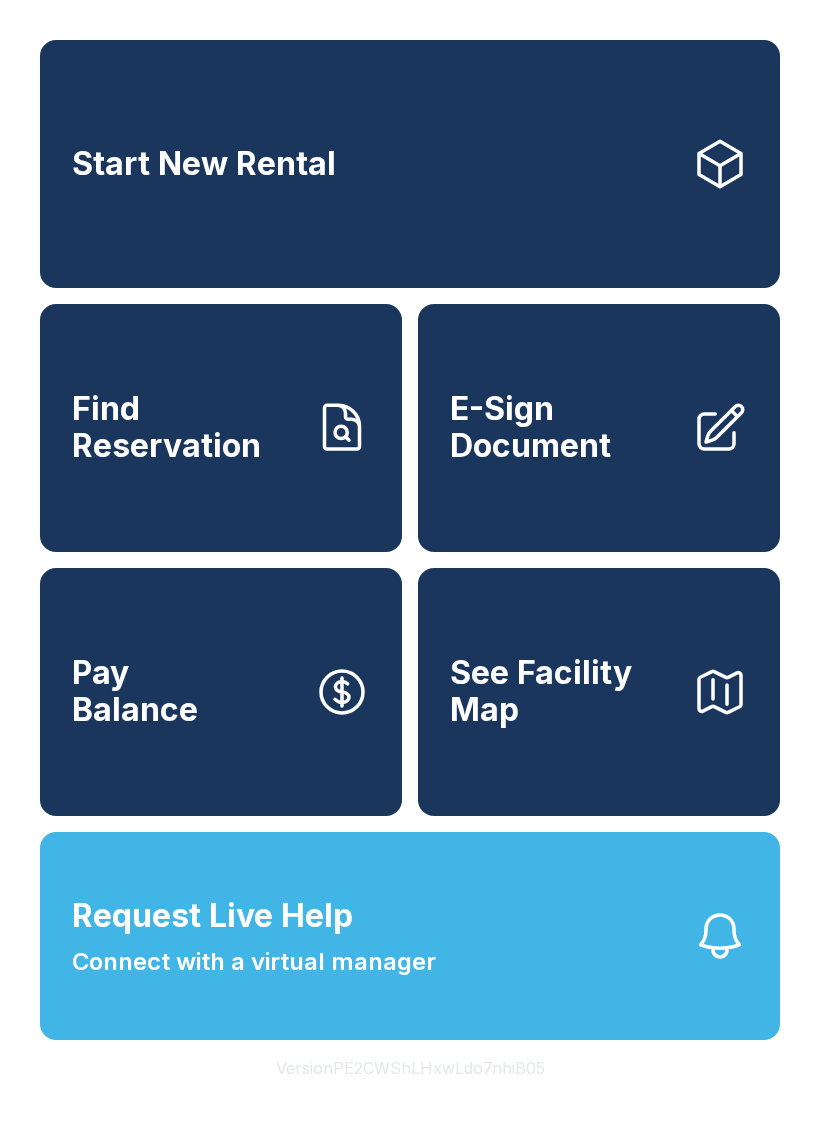 click on "Request Live Help" at bounding box center [212, 916] 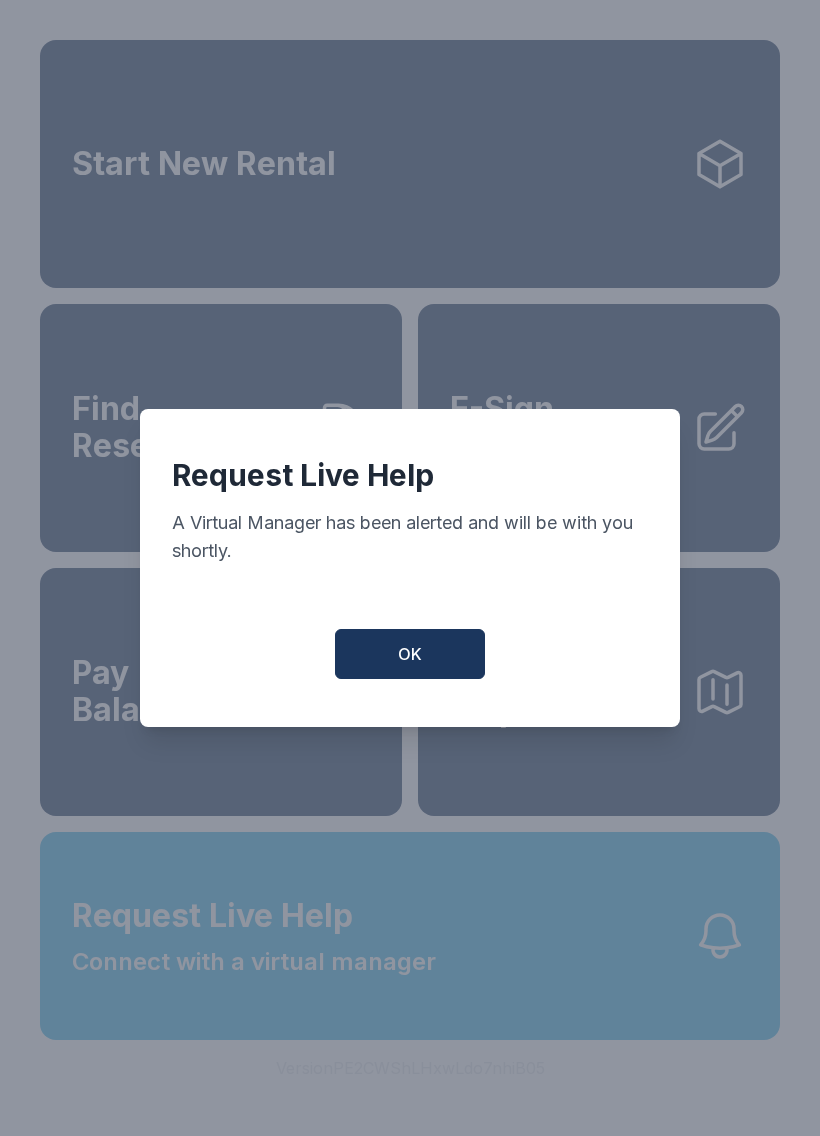 click on "OK" at bounding box center [410, 654] 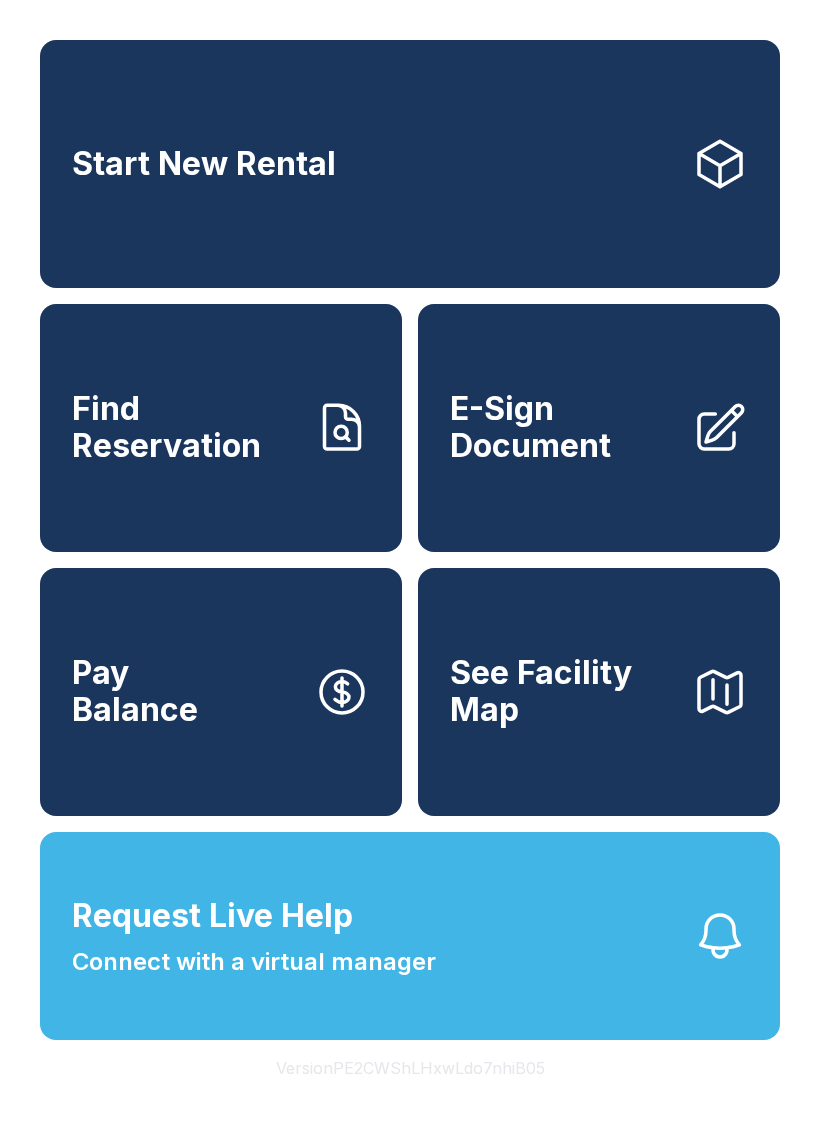 click on "Connect with a virtual manager" at bounding box center (254, 962) 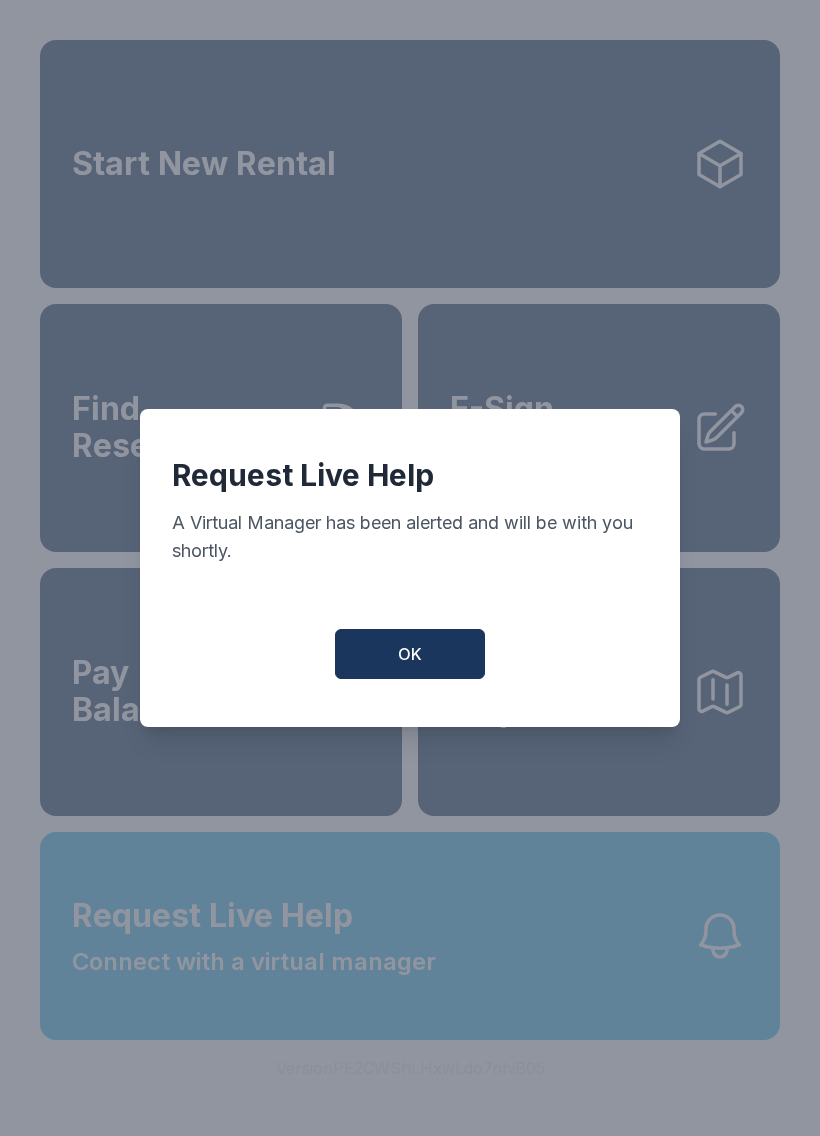 click on "OK" at bounding box center (410, 654) 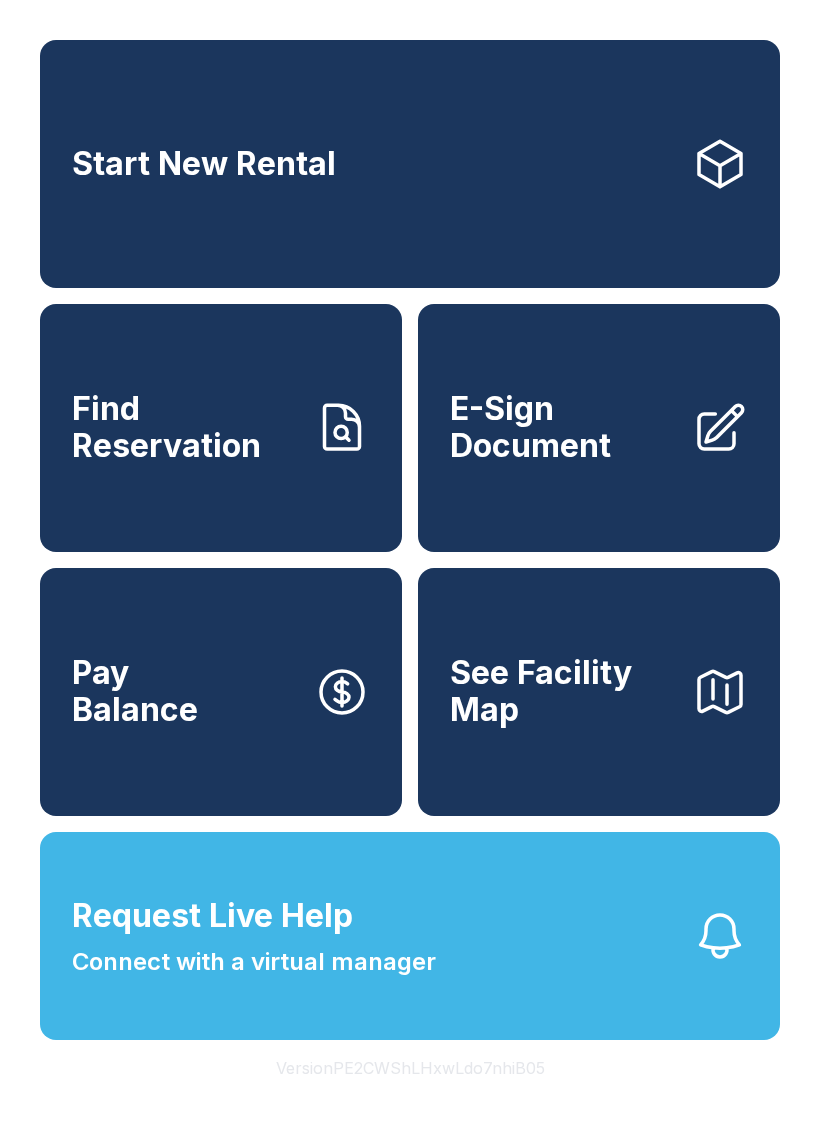 click on "Request Live Help Connect with a virtual manager" at bounding box center [410, 936] 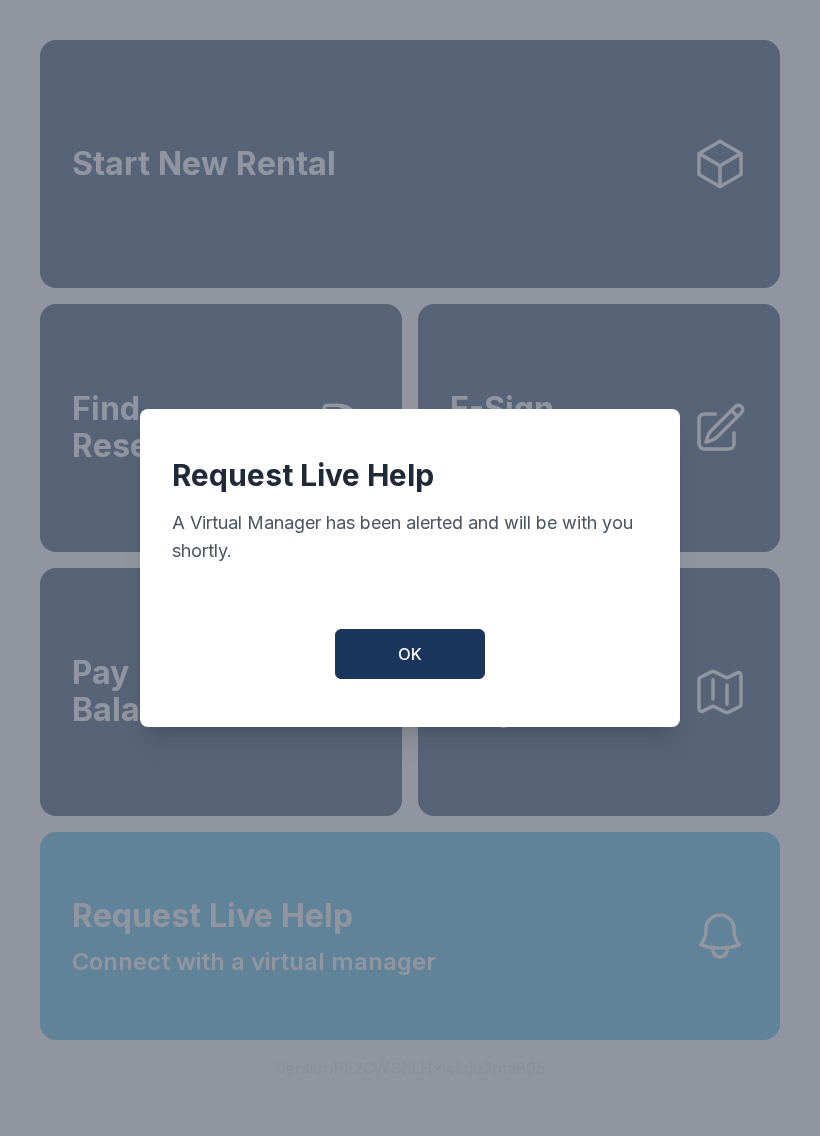 click on "OK" at bounding box center [410, 654] 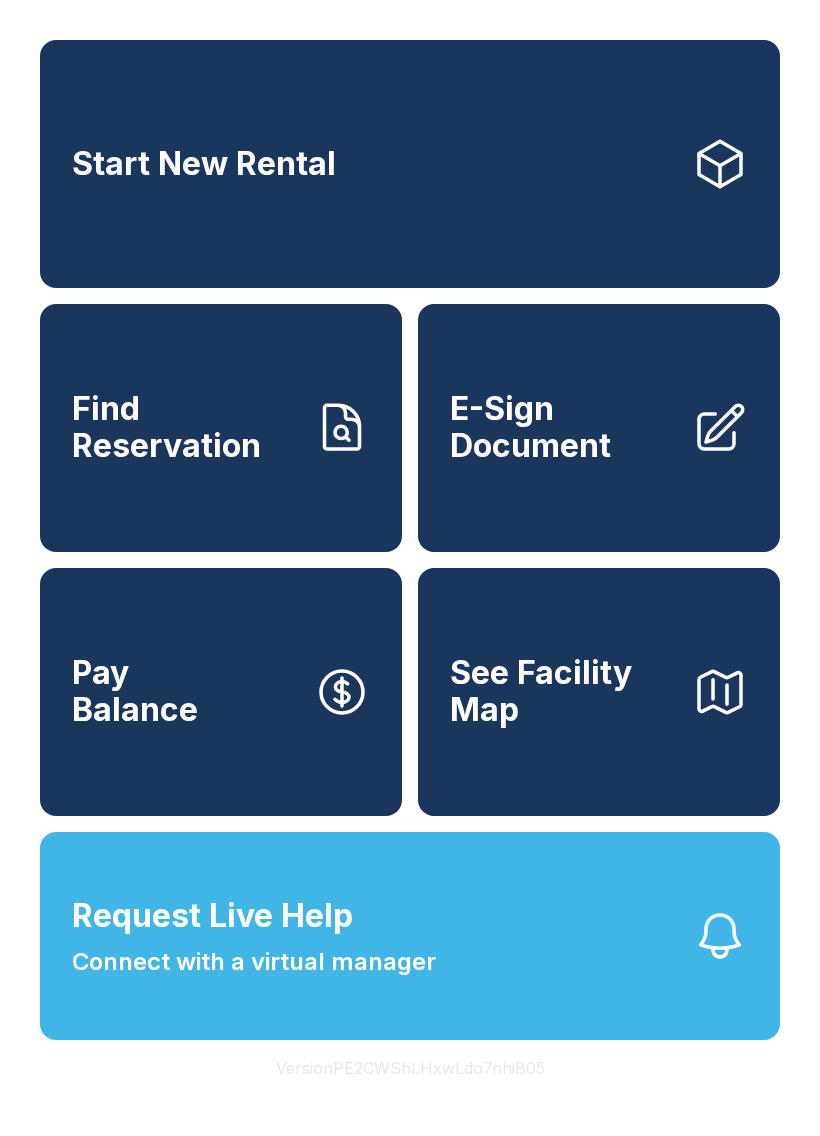 click on "Connect with a virtual manager" at bounding box center [254, 962] 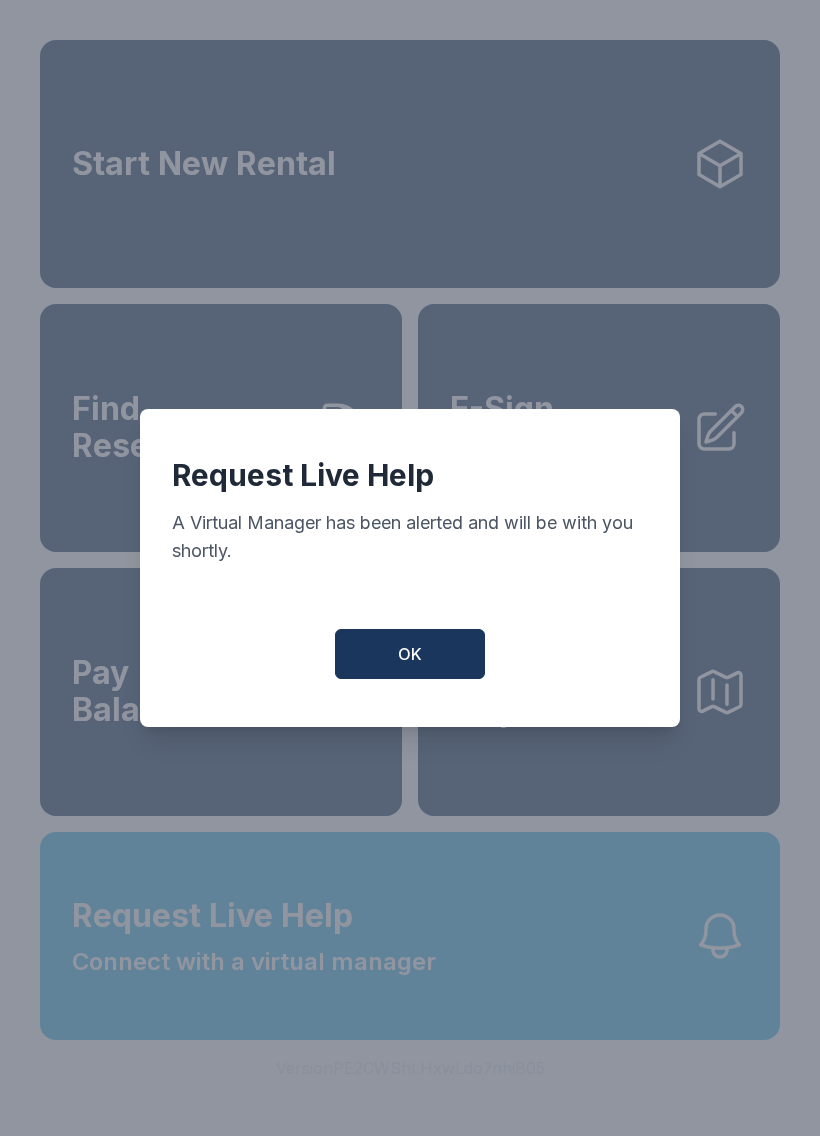 click on "OK" at bounding box center (410, 654) 